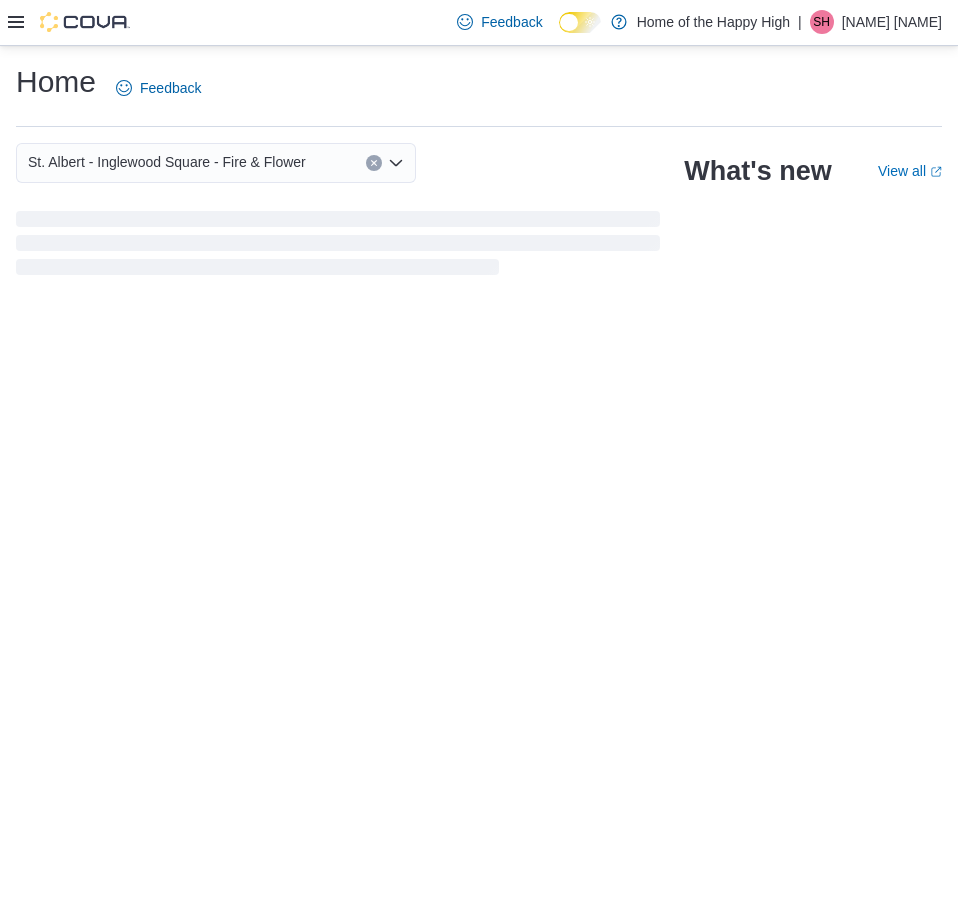 click 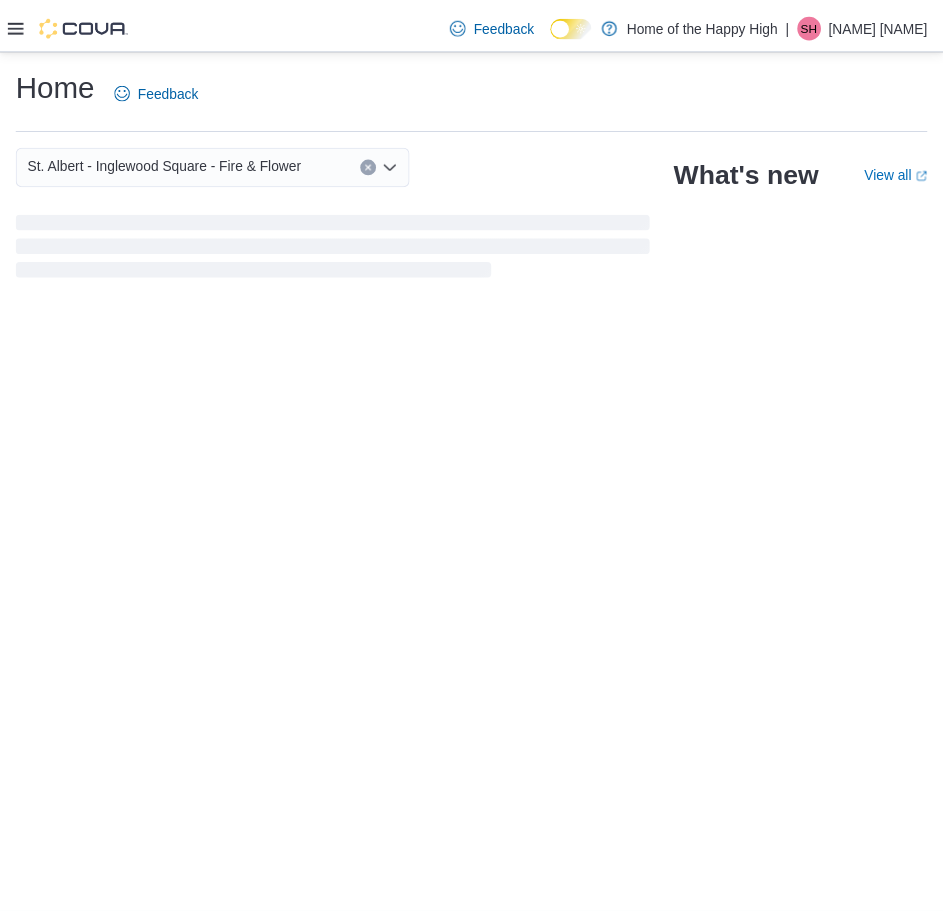 scroll, scrollTop: 0, scrollLeft: 0, axis: both 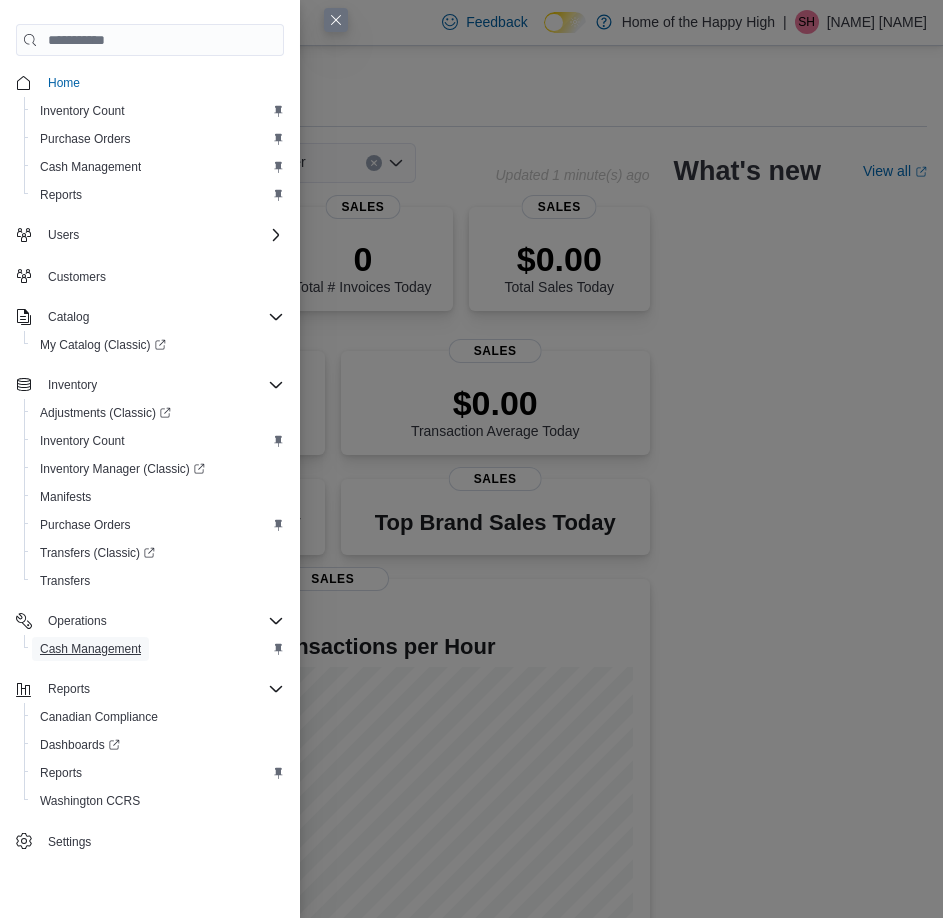 click on "Cash Management" at bounding box center [90, 649] 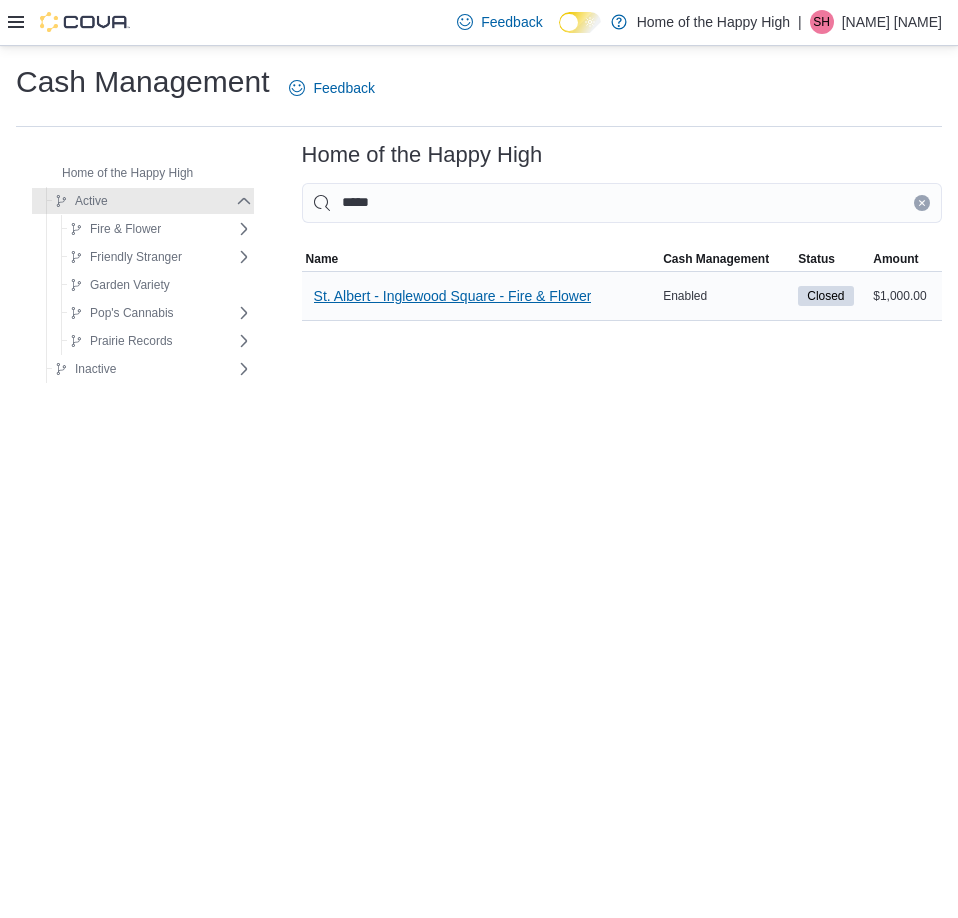 type on "*****" 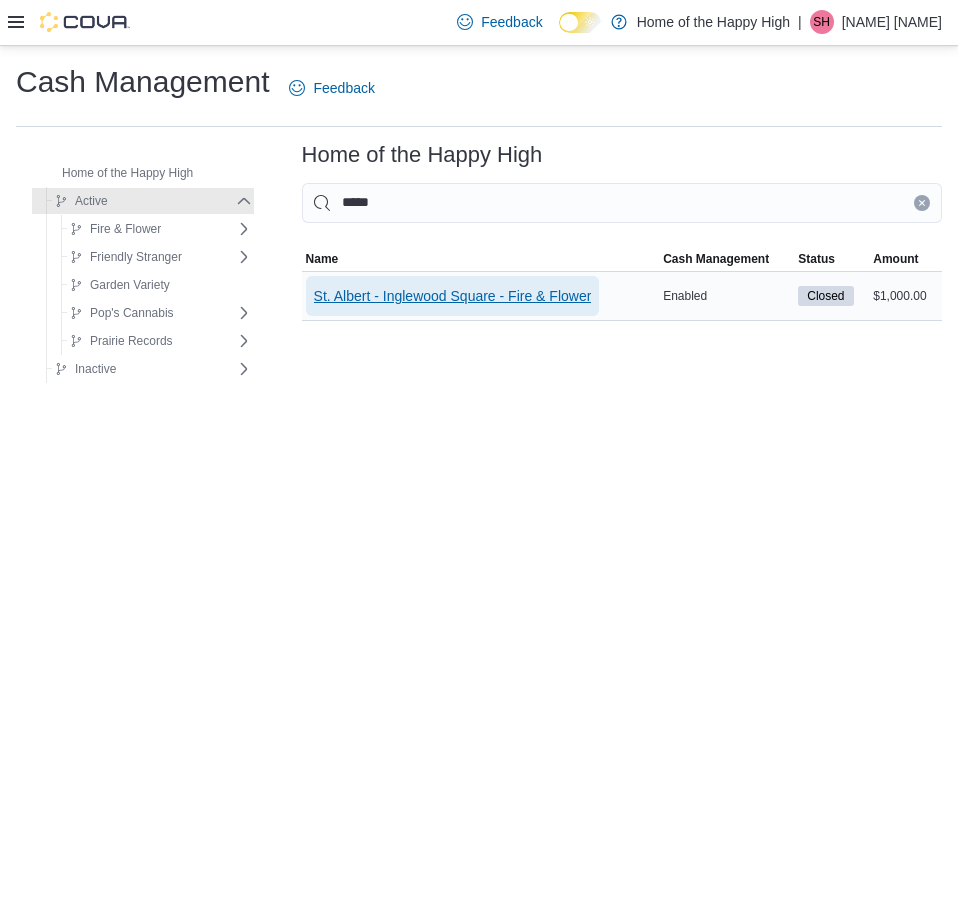 click on "St. Albert - Inglewood Square - Fire & Flower" at bounding box center (453, 296) 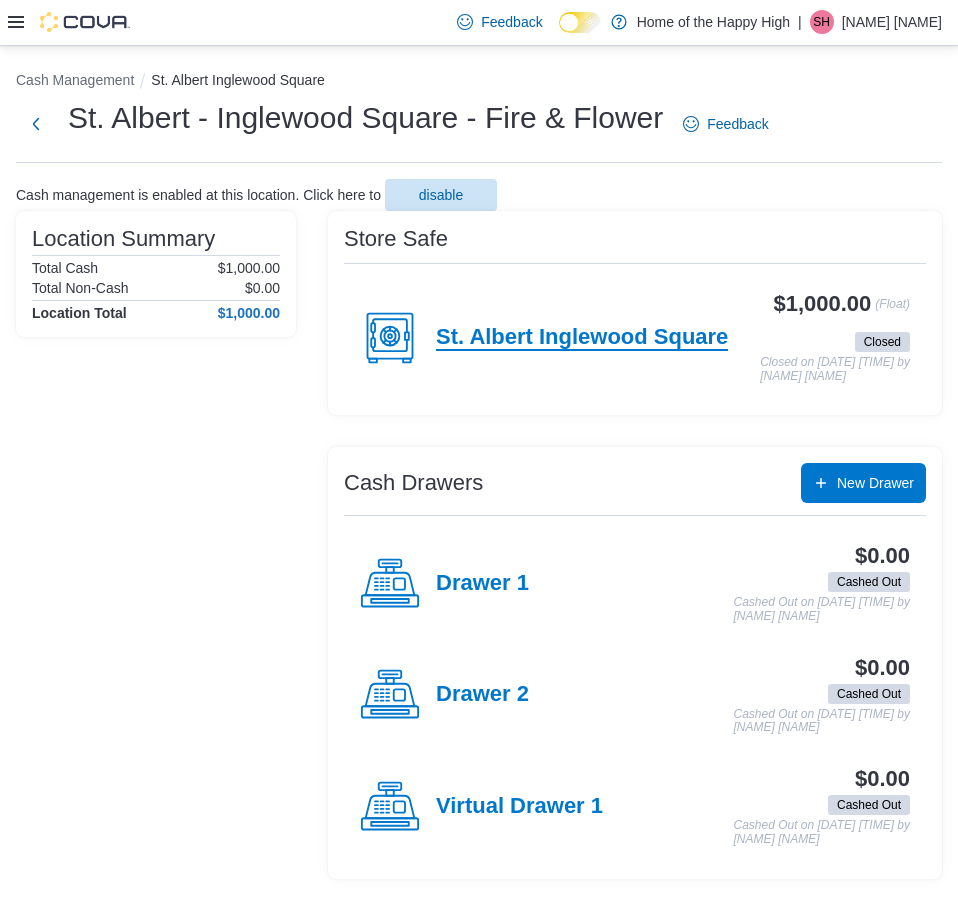 click on "St. Albert Inglewood Square" at bounding box center (582, 338) 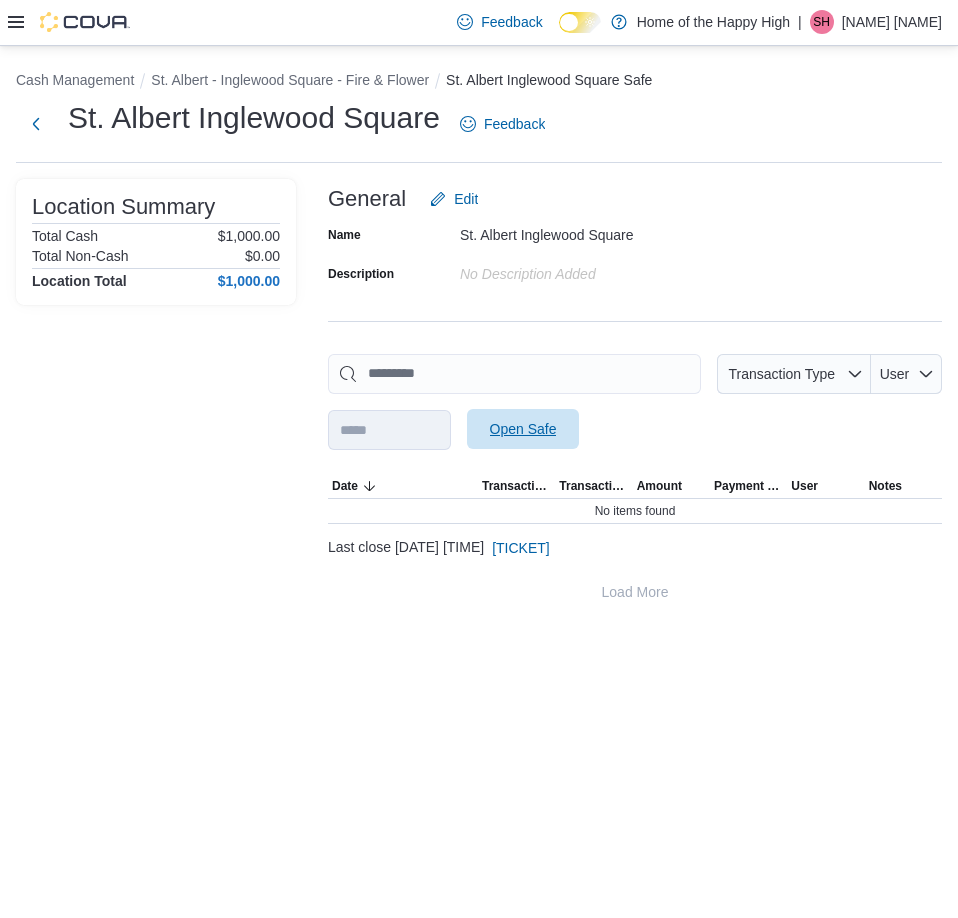 click on "Open Safe" at bounding box center (523, 429) 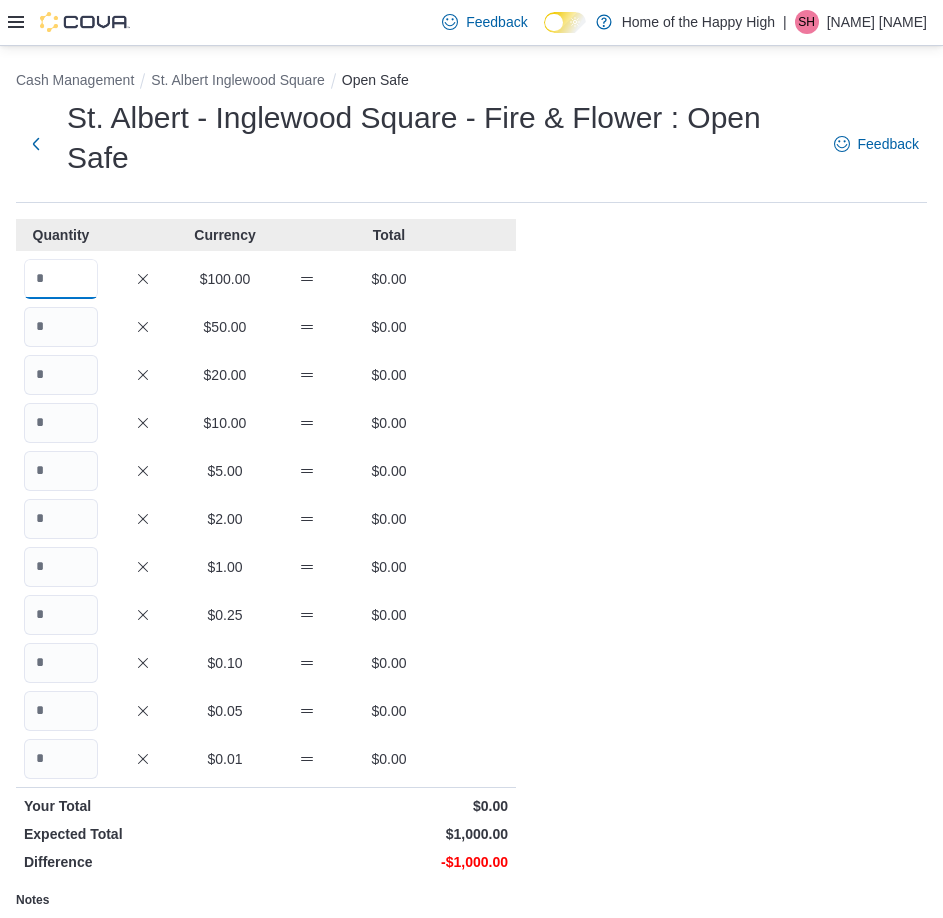 click at bounding box center [61, 279] 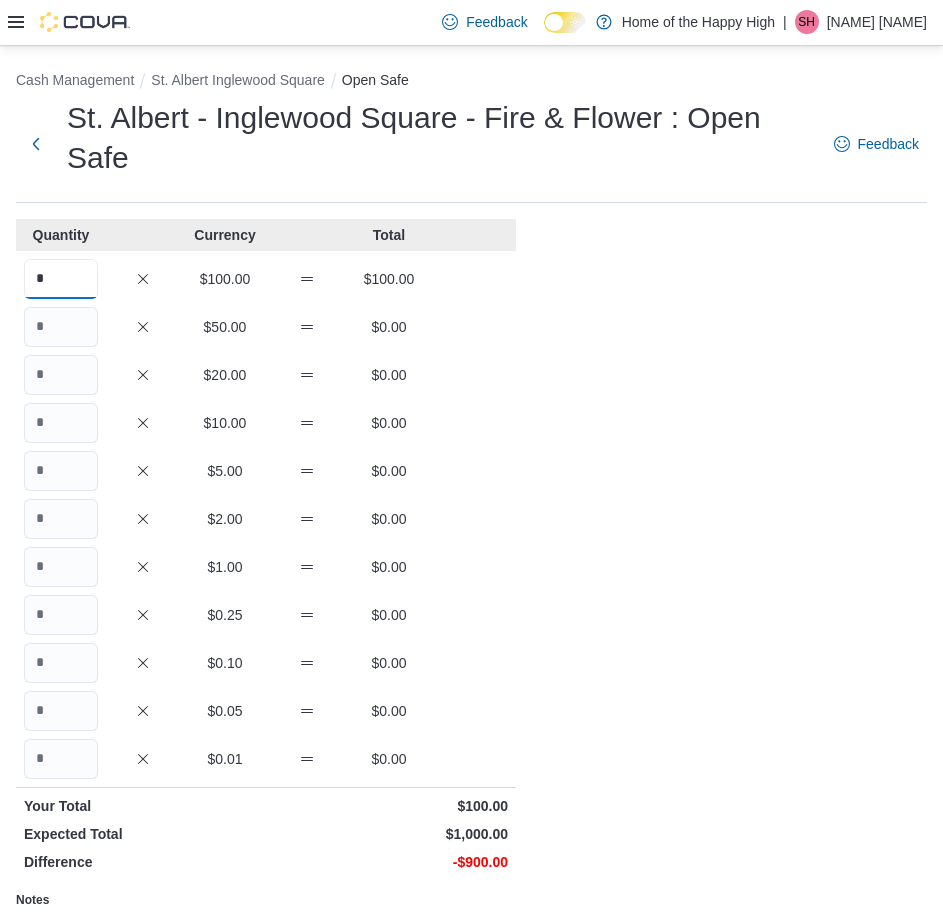 type on "*" 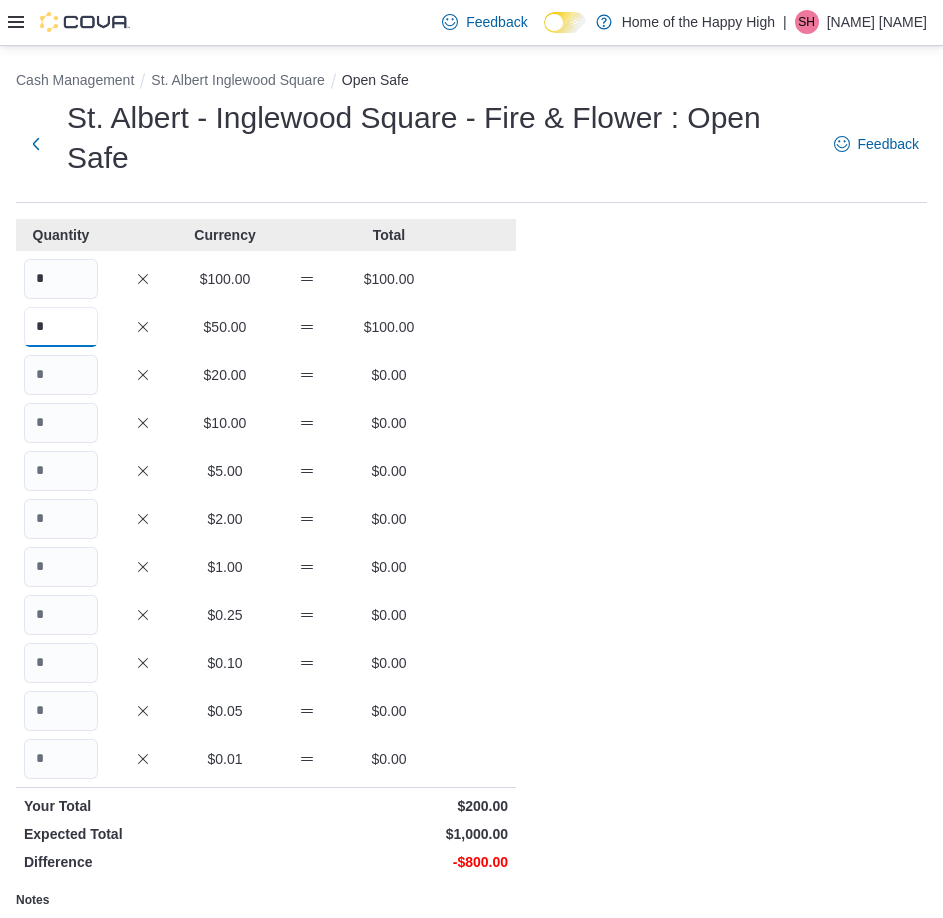 type on "*" 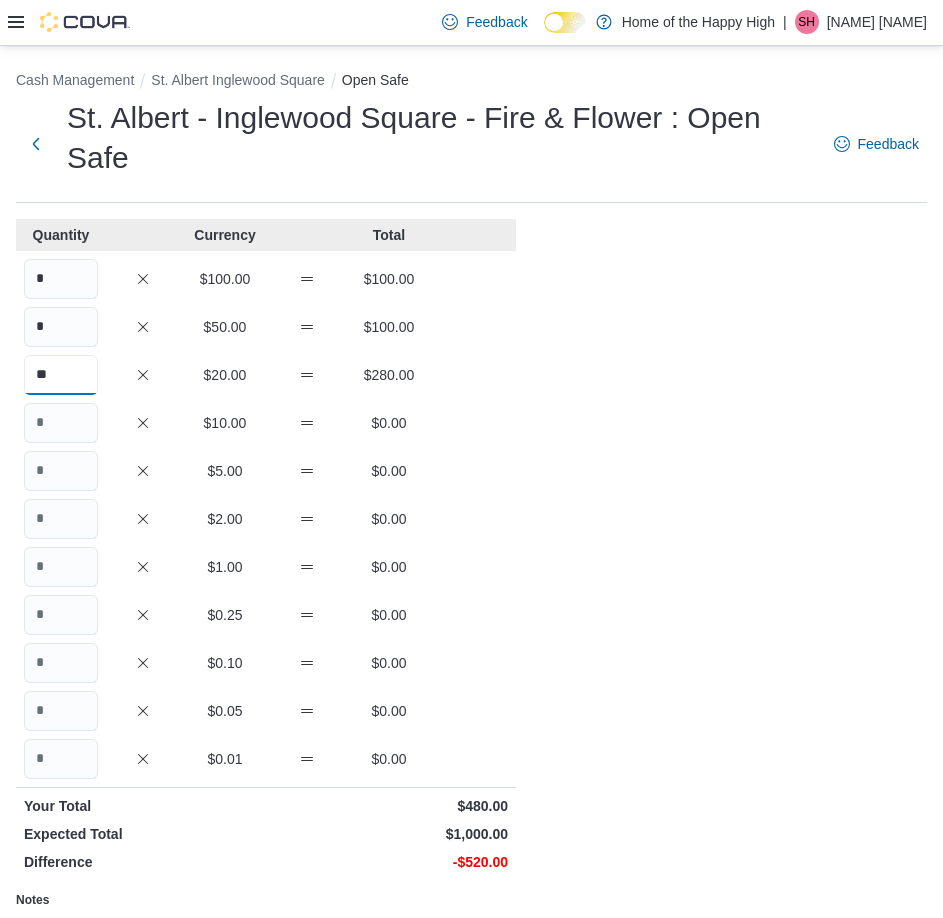 type on "**" 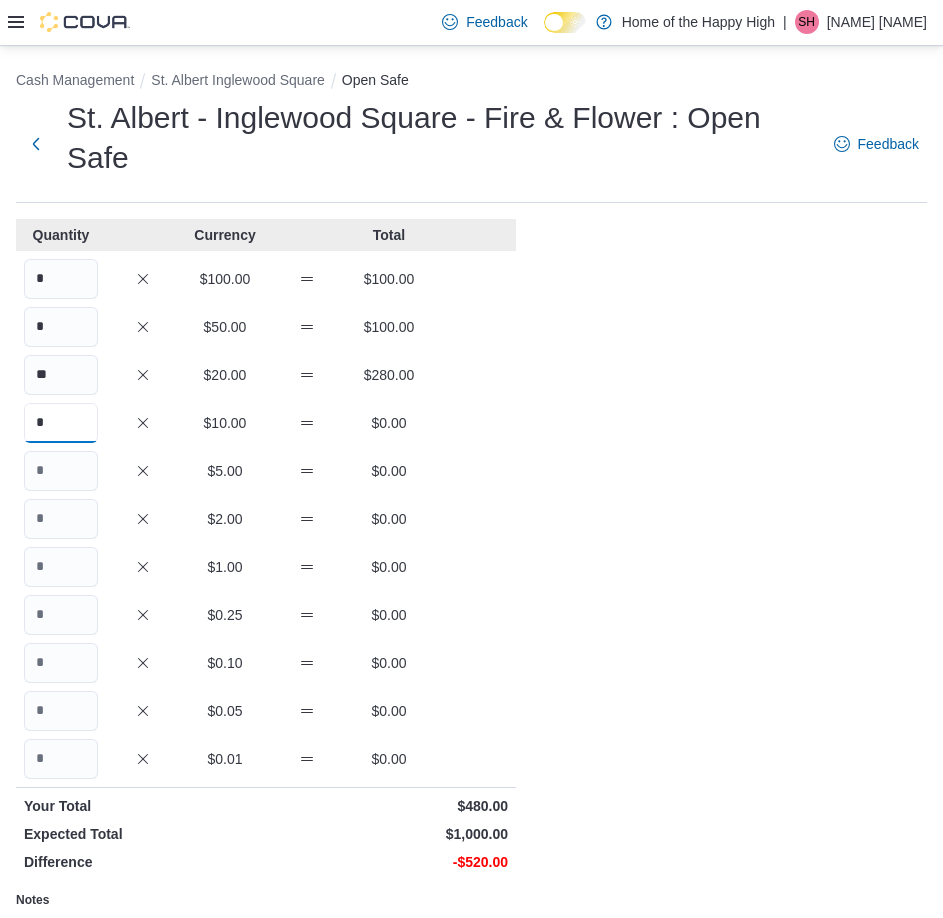 type on "*" 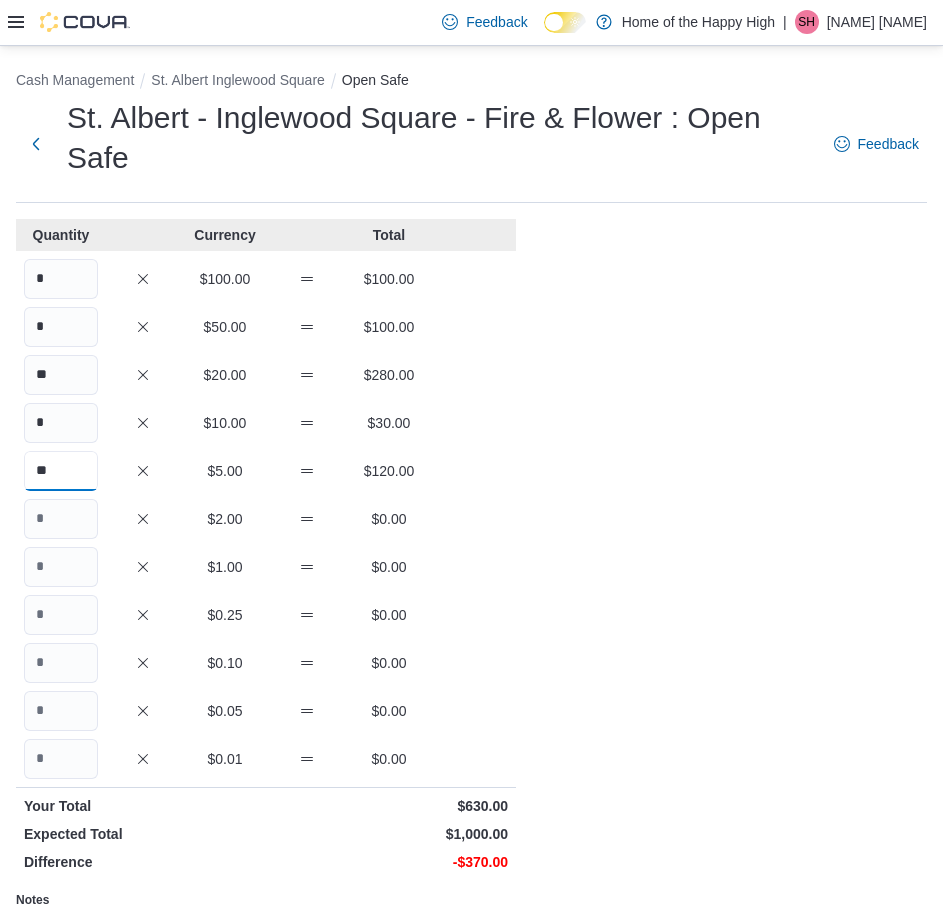 type on "**" 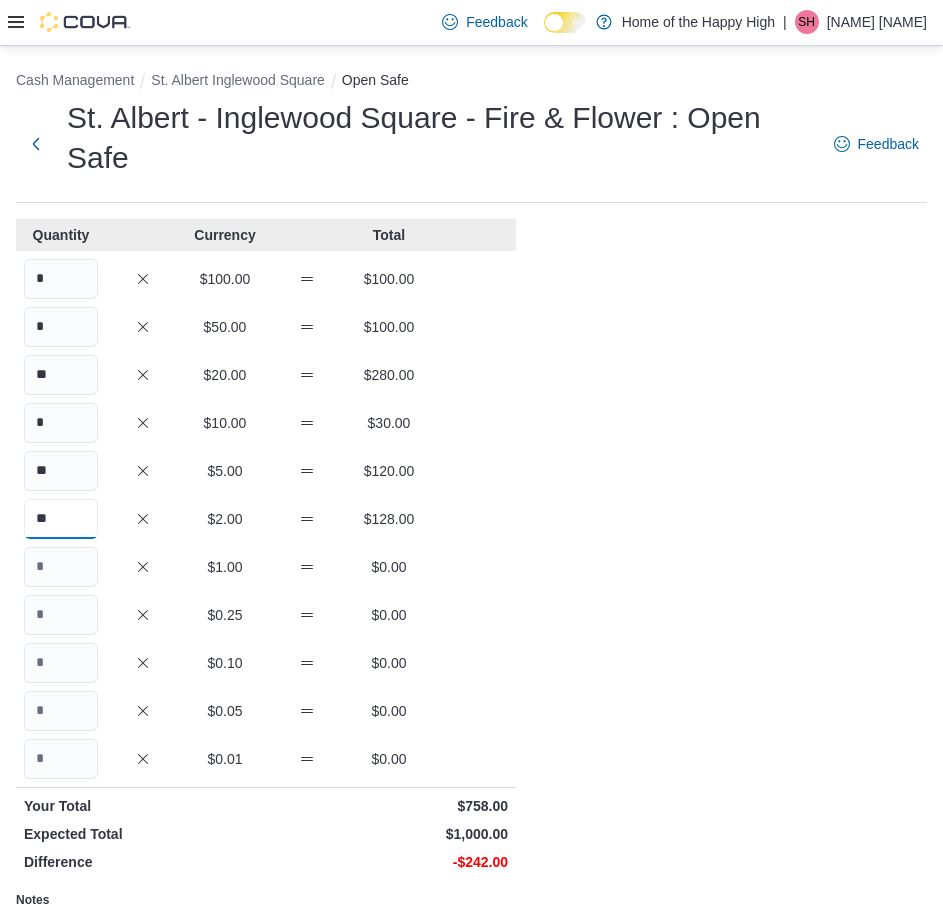 type on "**" 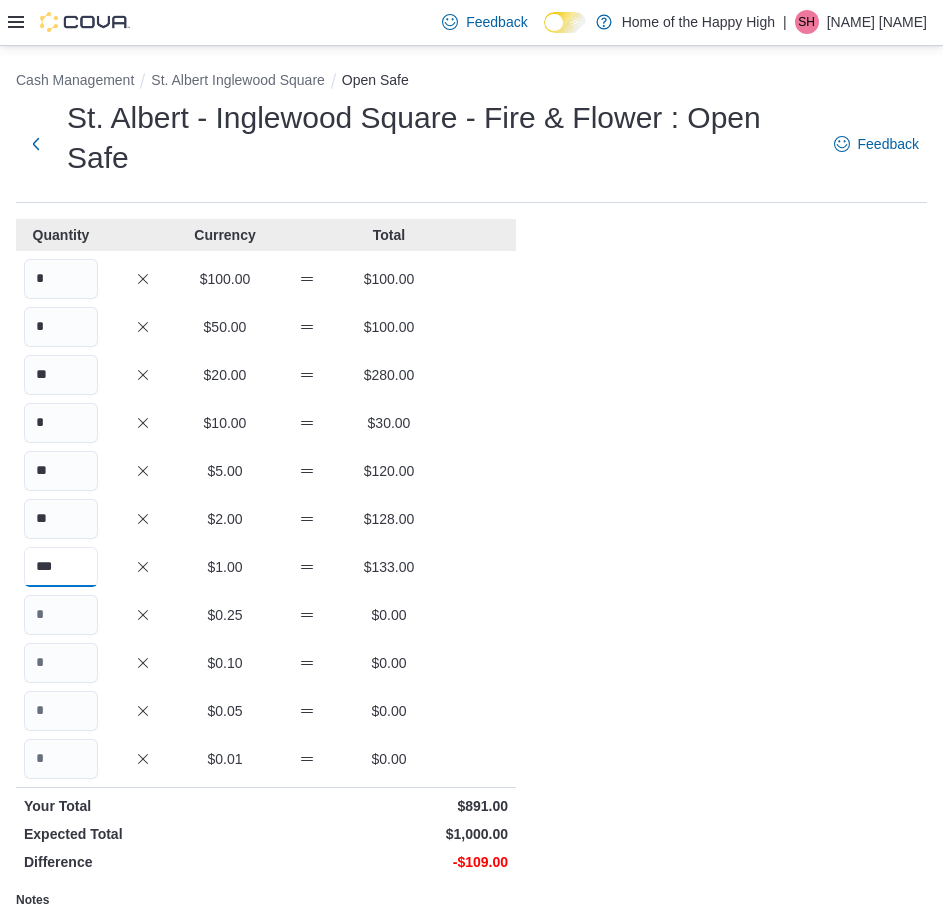 type on "***" 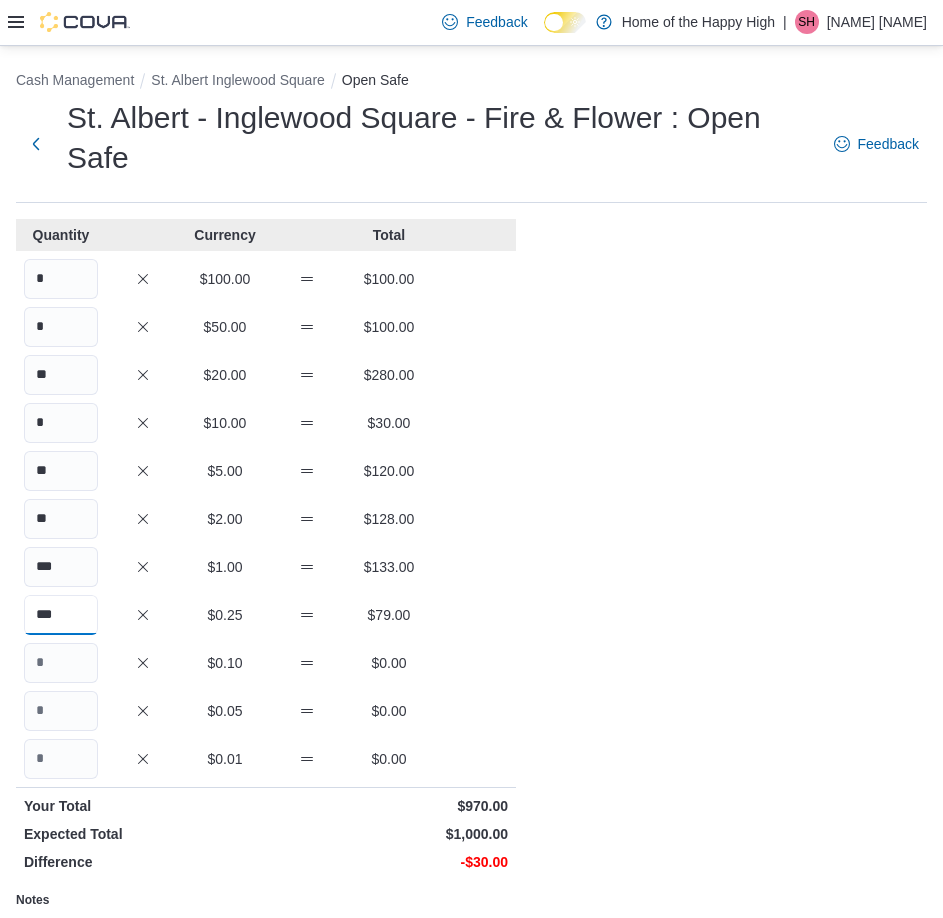 type on "***" 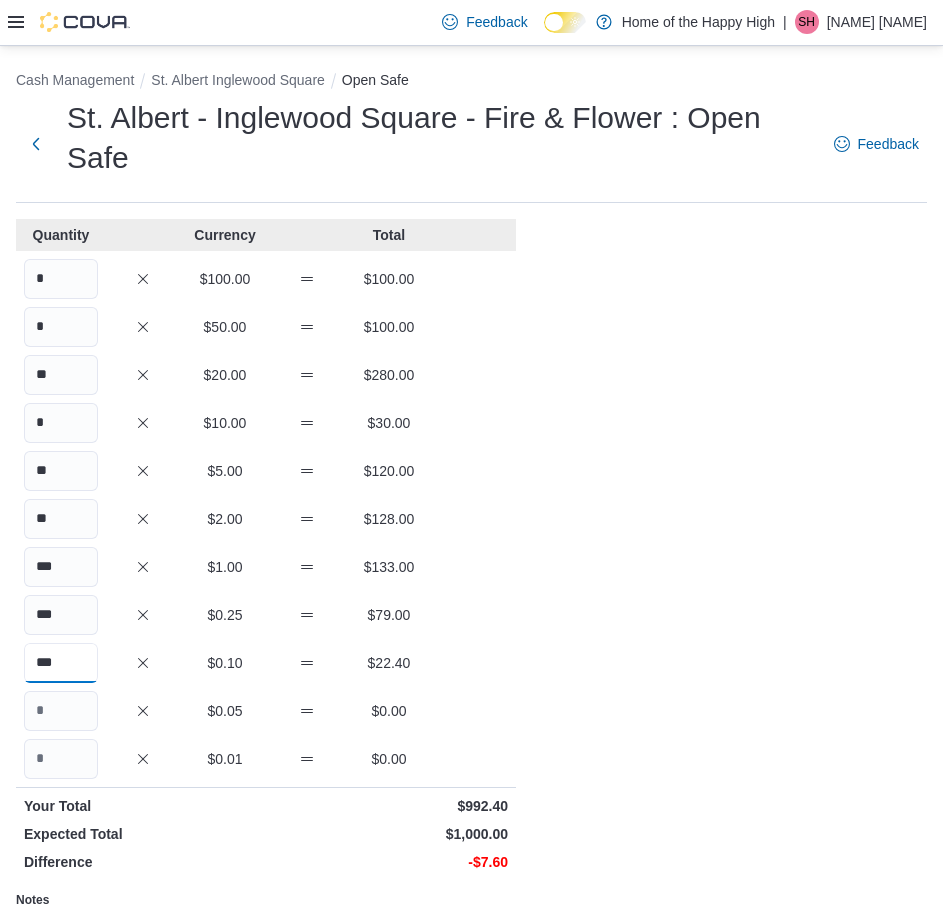 type on "***" 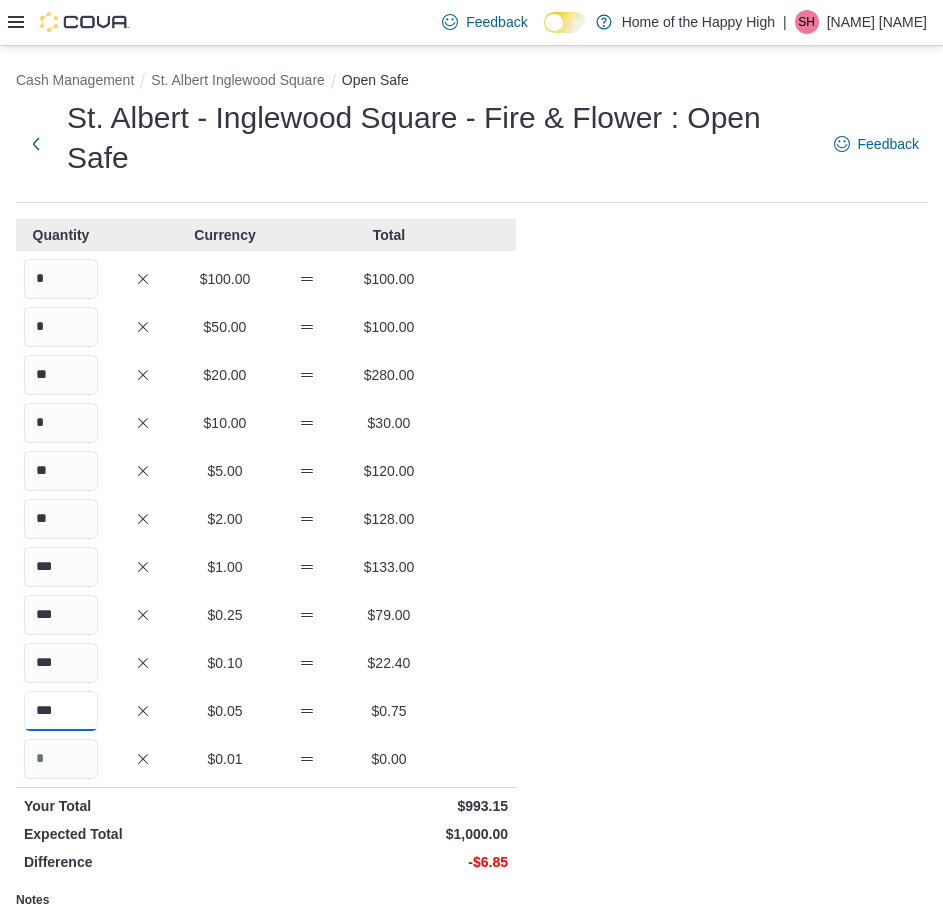type on "***" 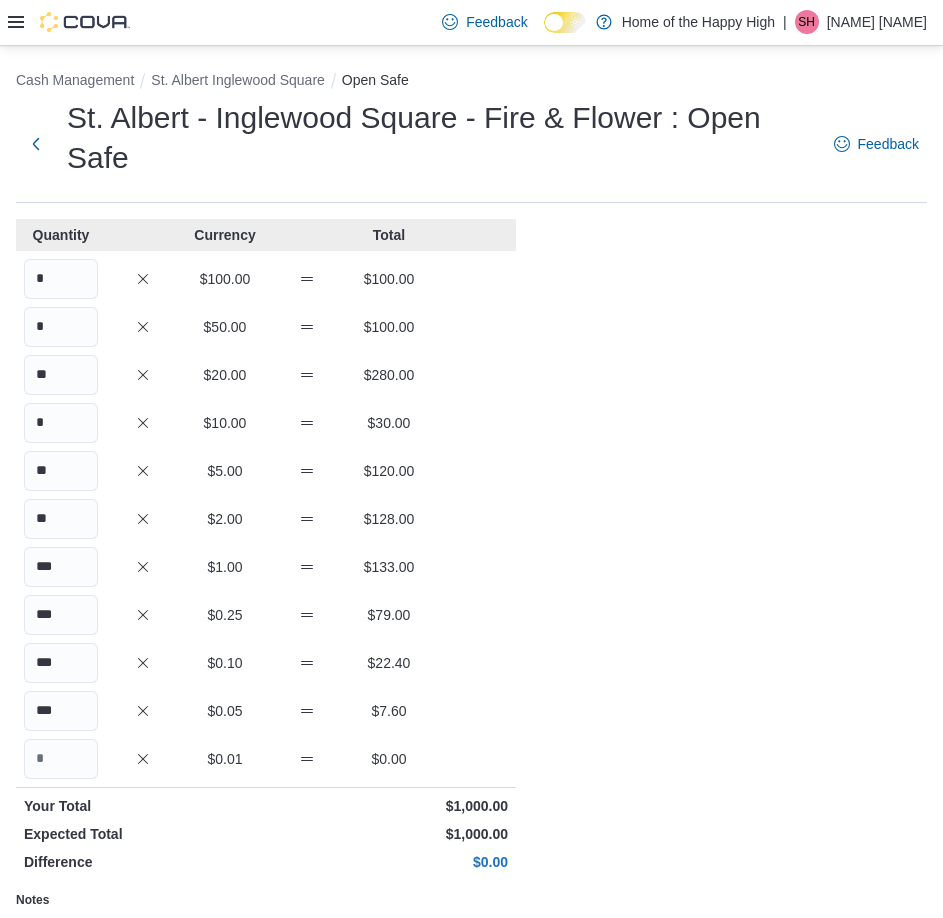 scroll, scrollTop: 239, scrollLeft: 0, axis: vertical 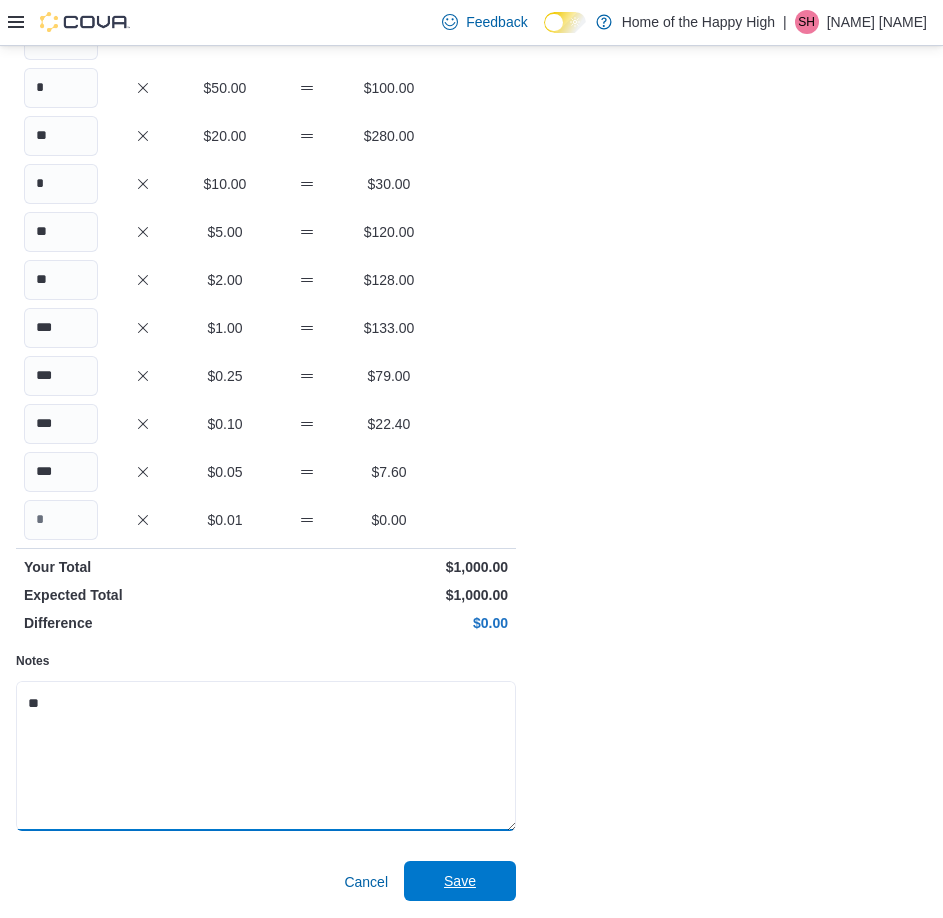 type on "**" 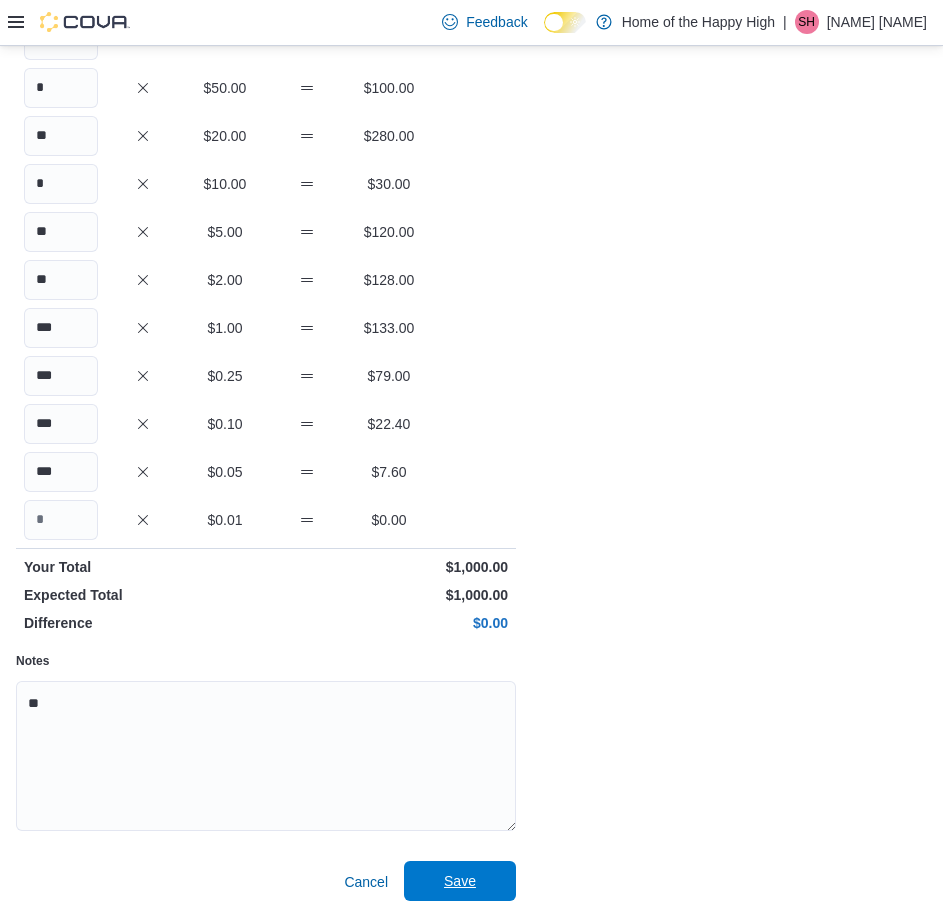 click on "Cancel Save" at bounding box center (266, 882) 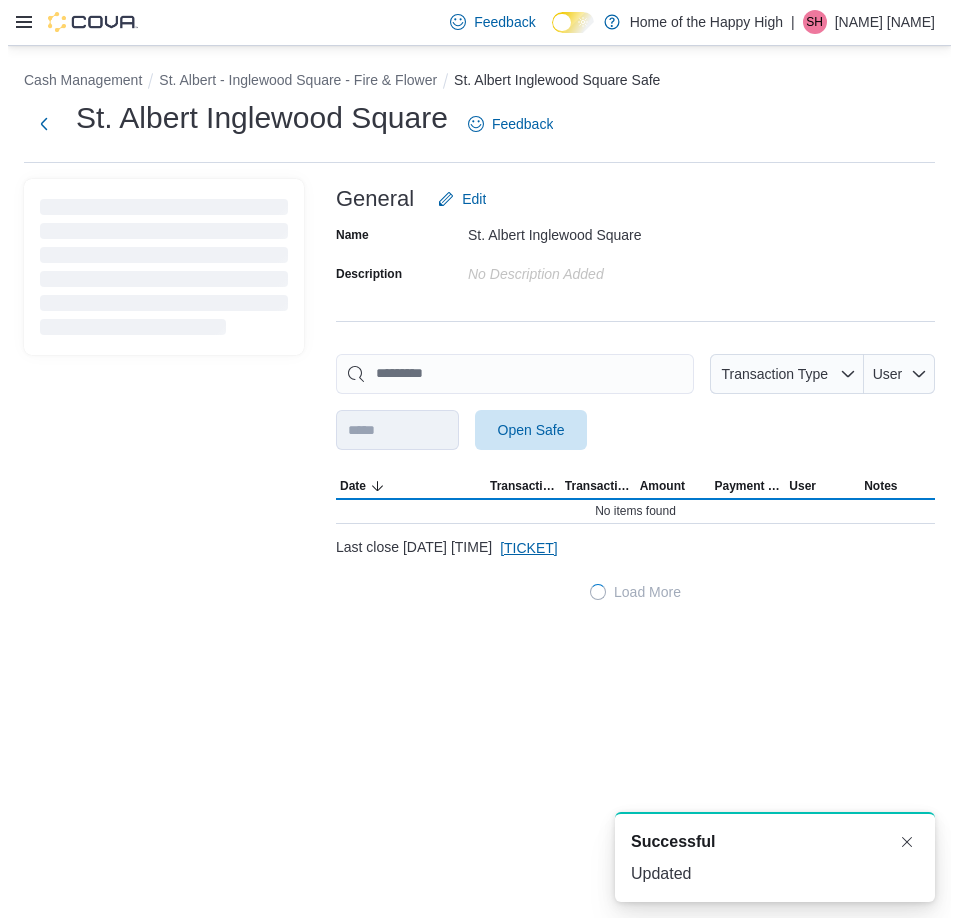 scroll, scrollTop: 0, scrollLeft: 0, axis: both 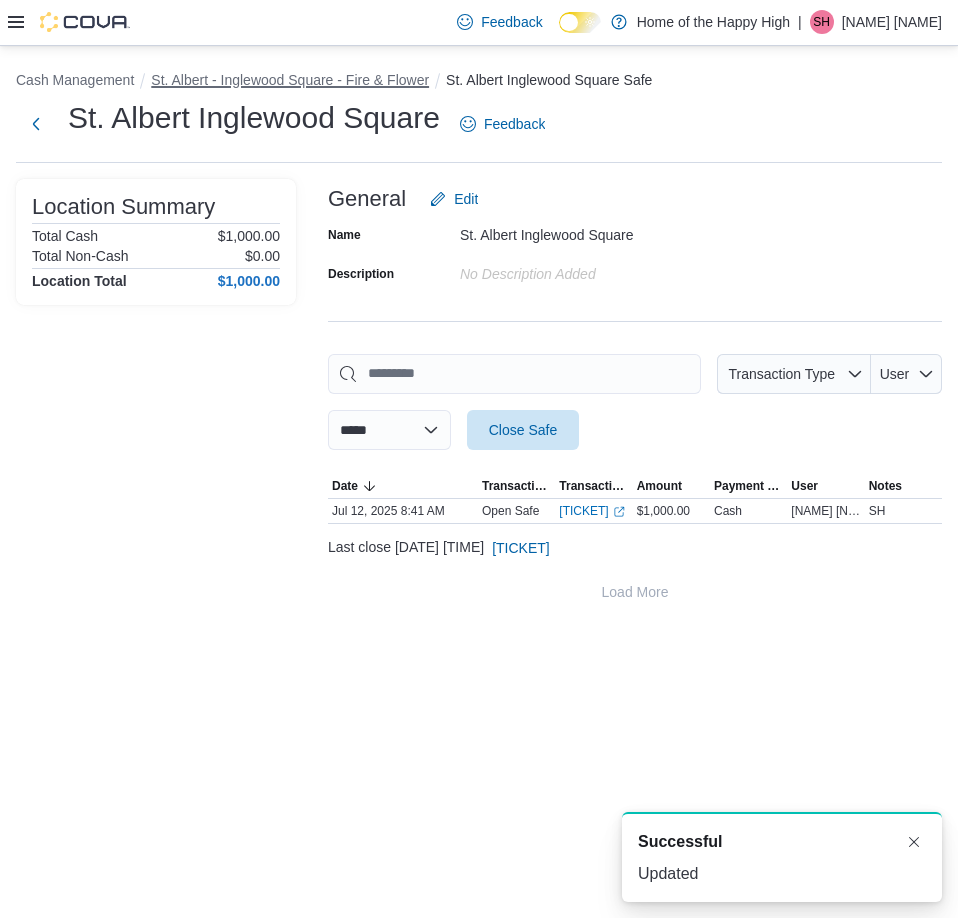 click on "St. Albert - Inglewood Square - Fire & Flower" at bounding box center [290, 80] 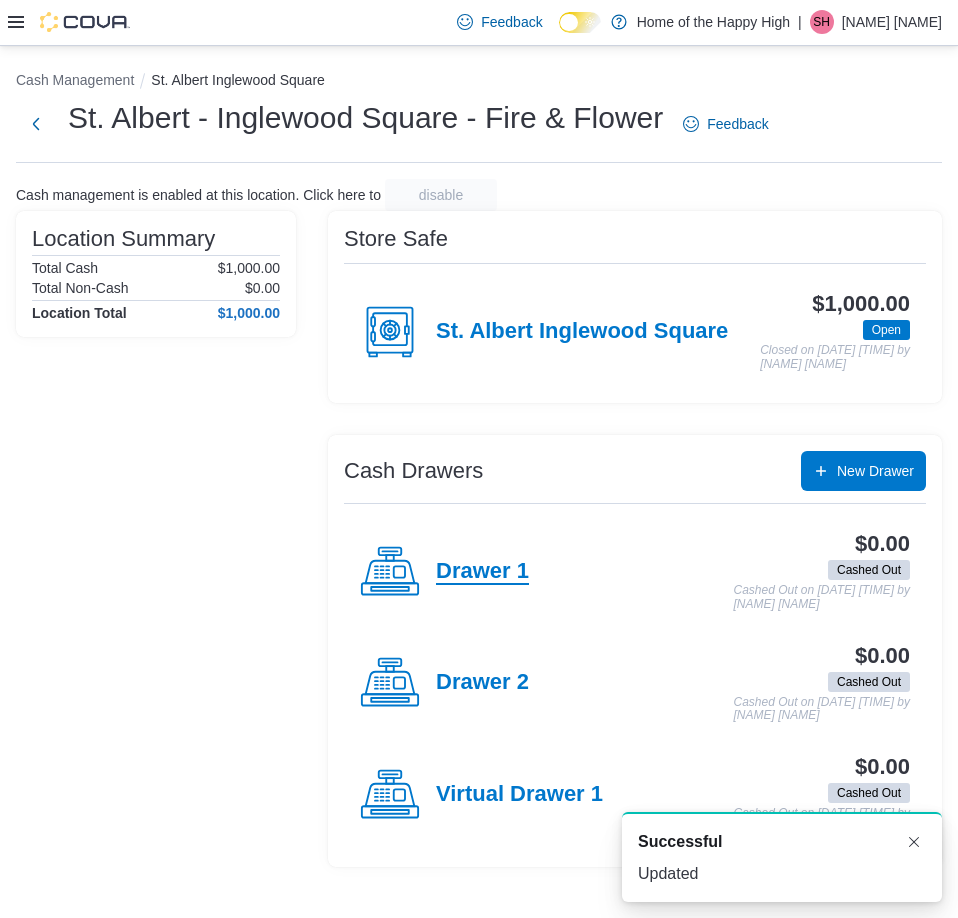 click on "Drawer 1" at bounding box center [482, 572] 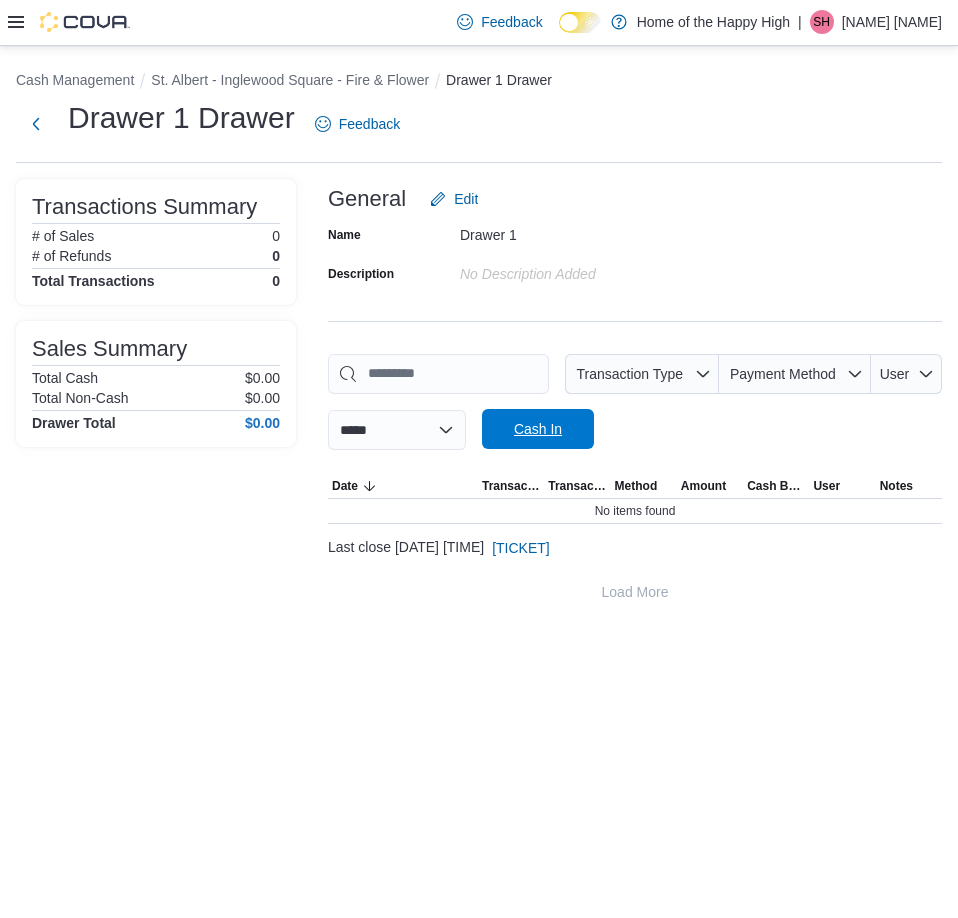 click on "Cash In" at bounding box center (538, 429) 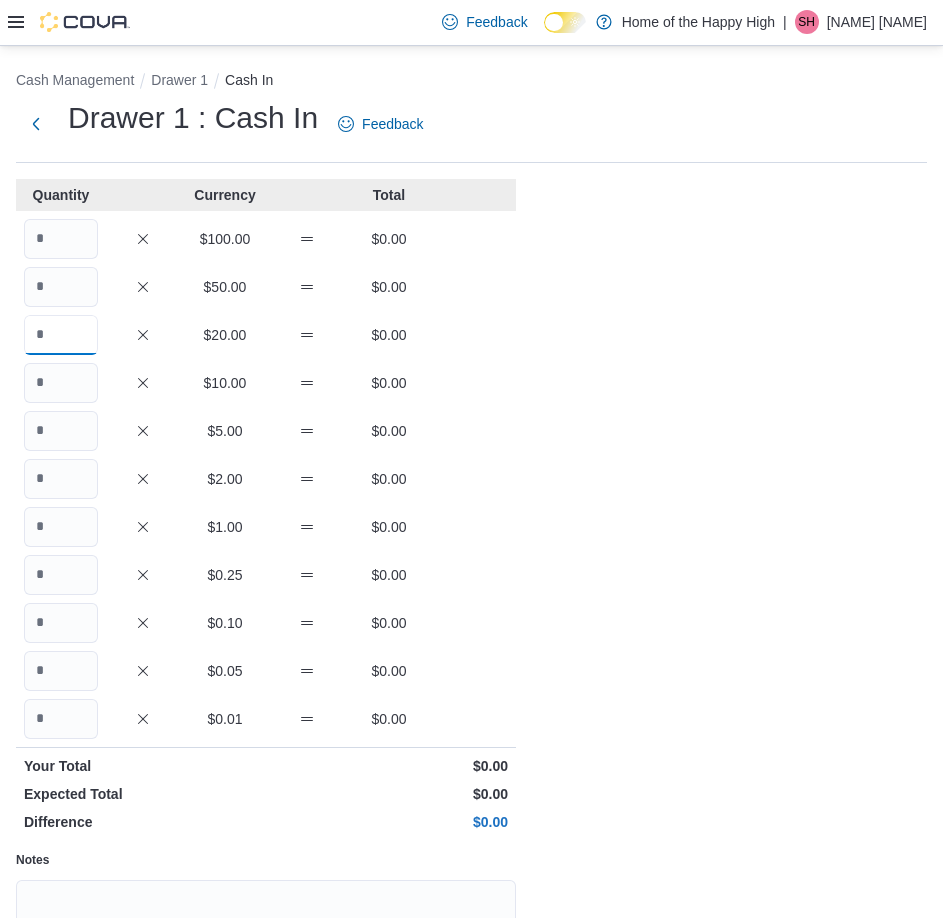 click at bounding box center (61, 335) 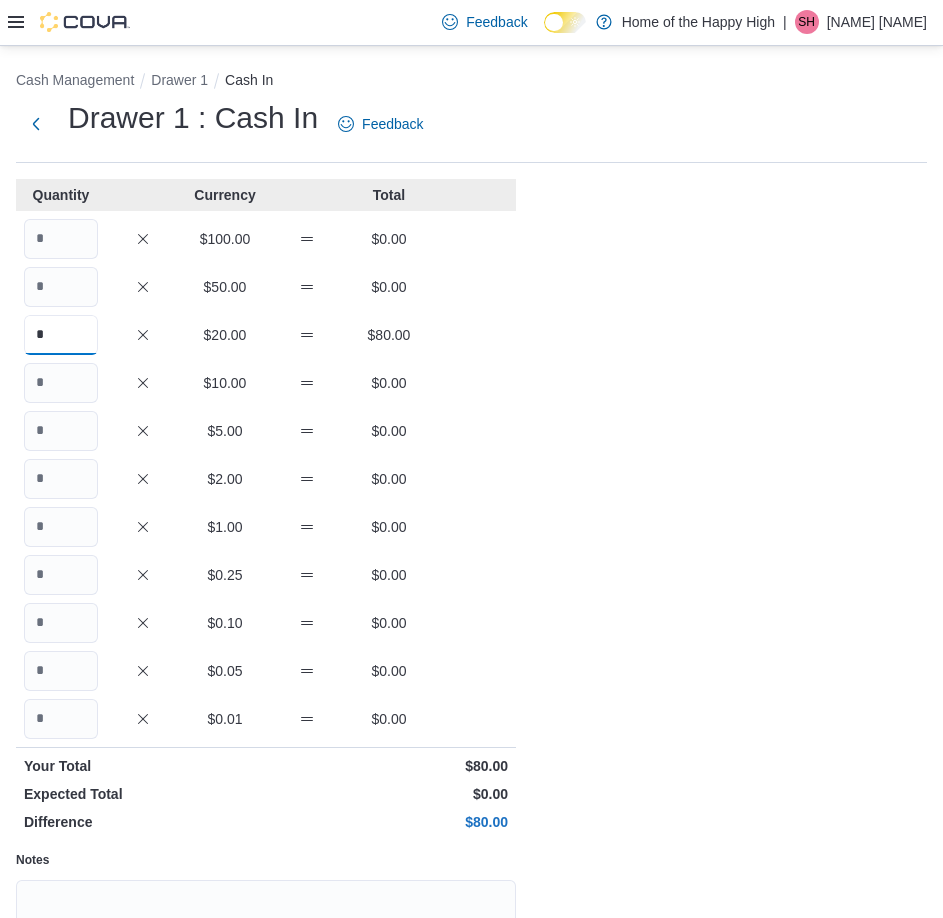 type on "*" 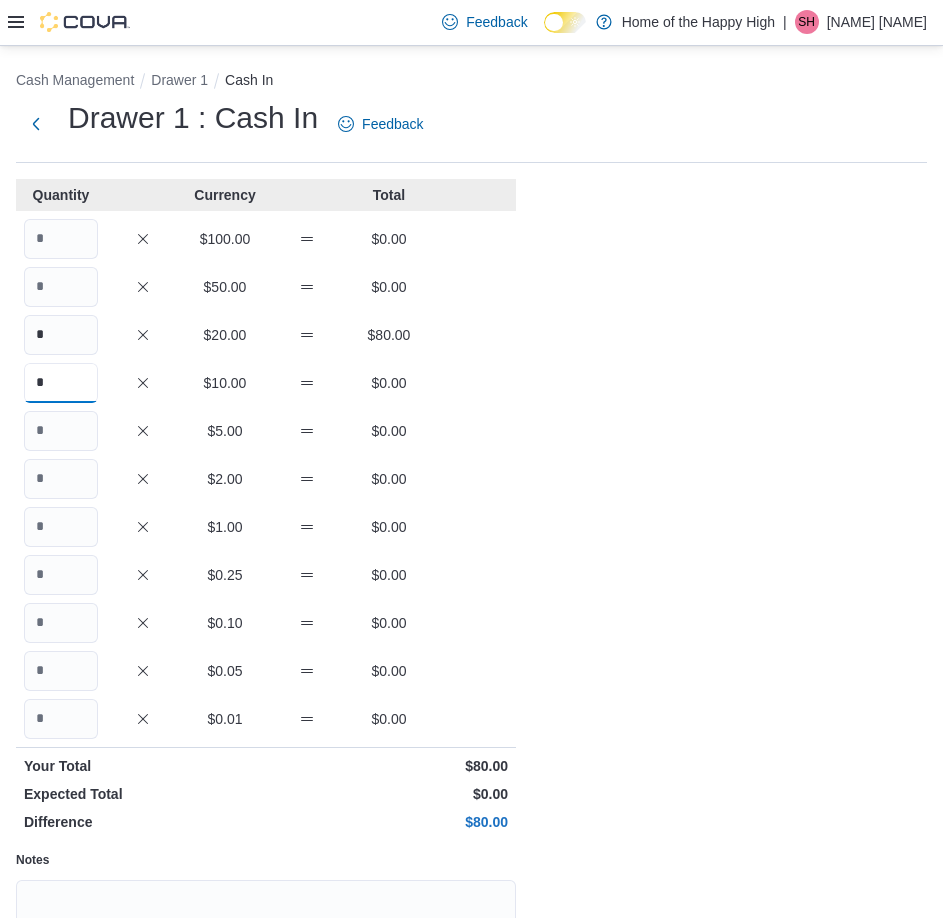 type on "*" 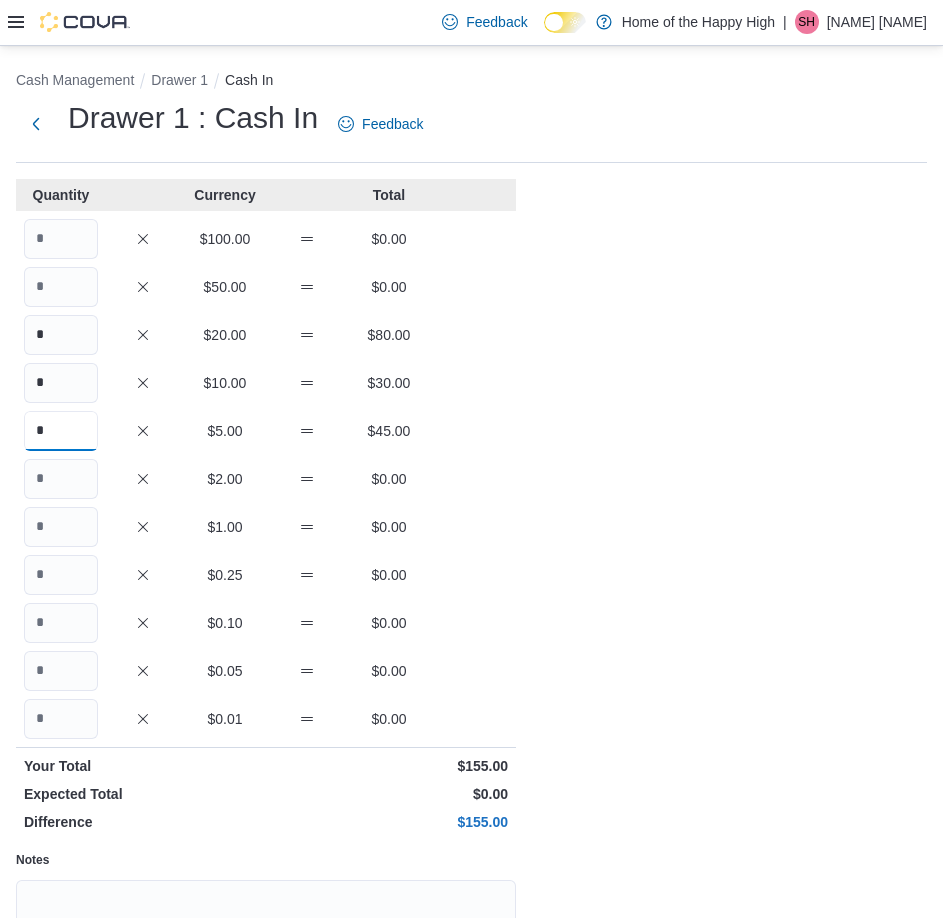 type on "*" 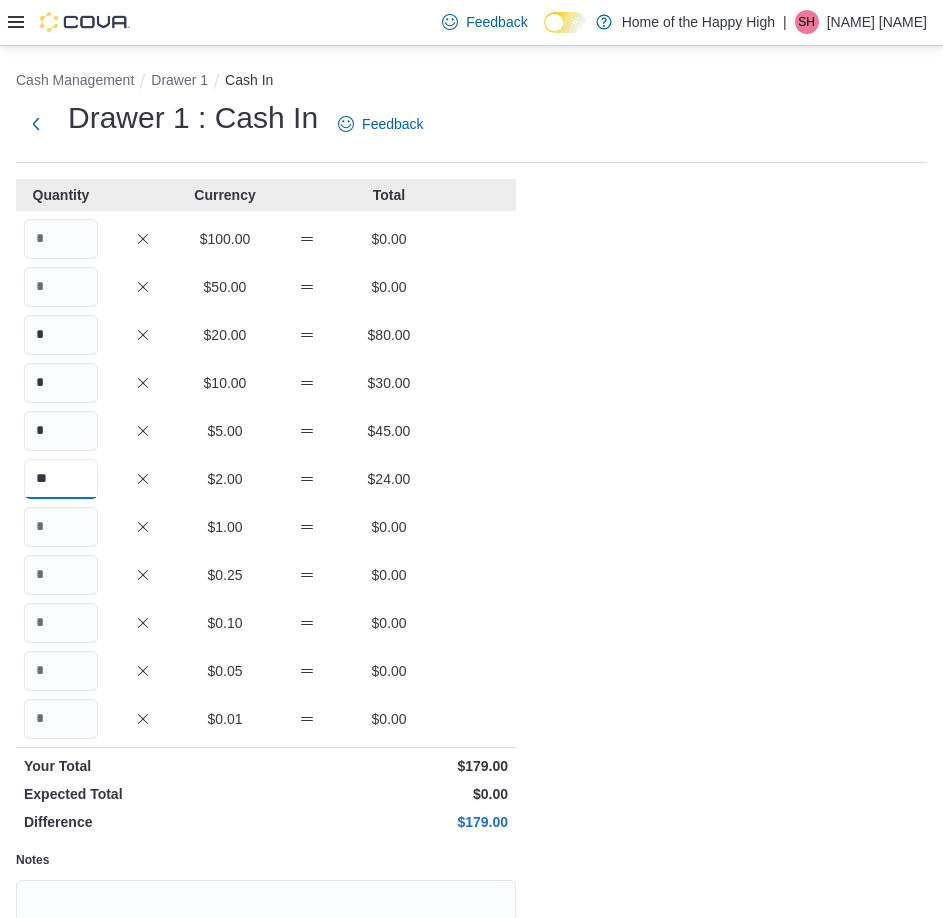 type on "**" 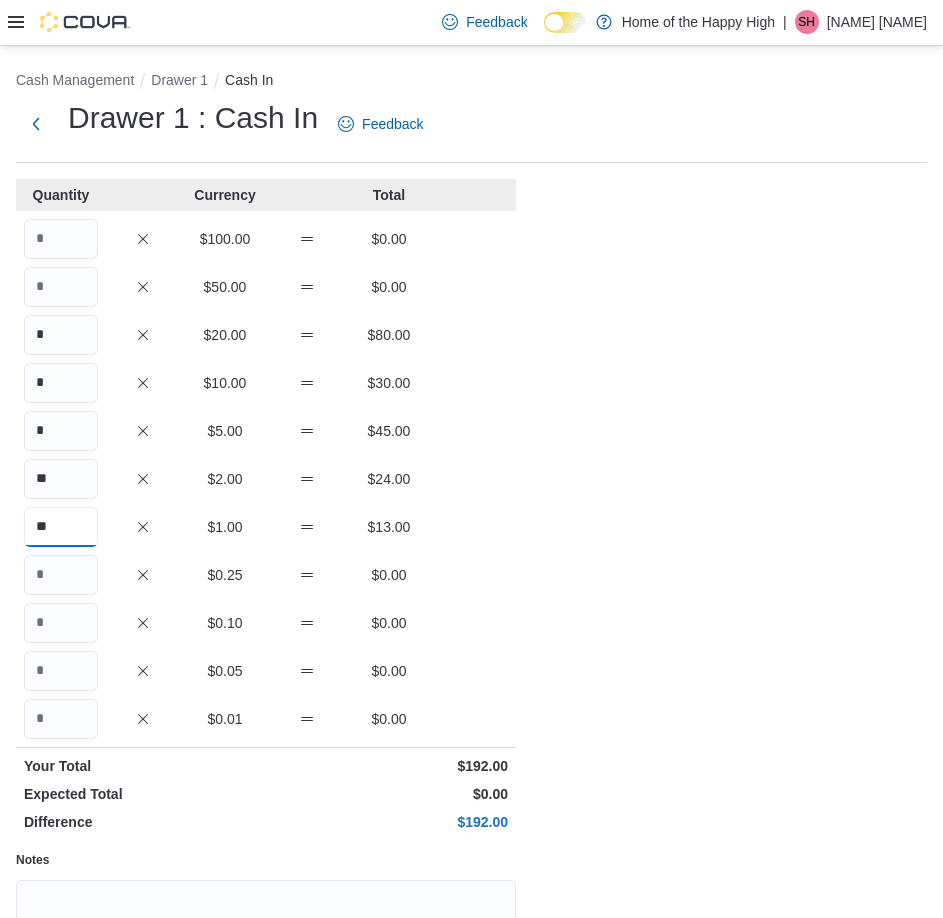 type on "**" 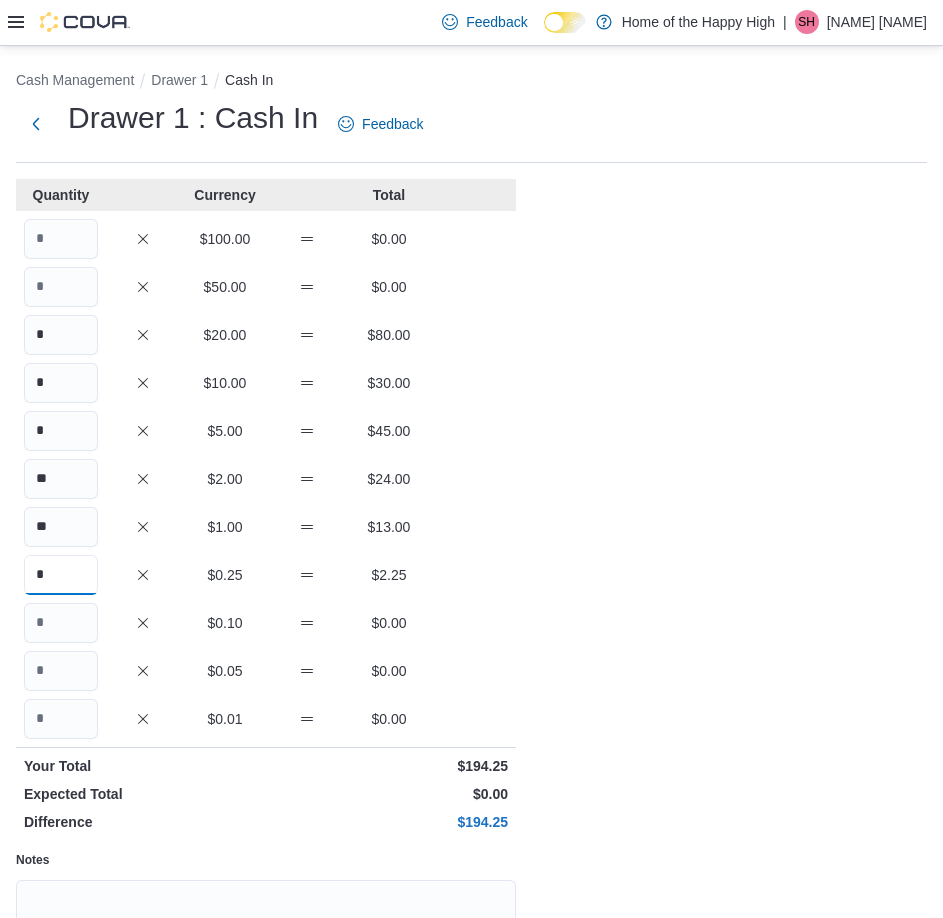 type on "*" 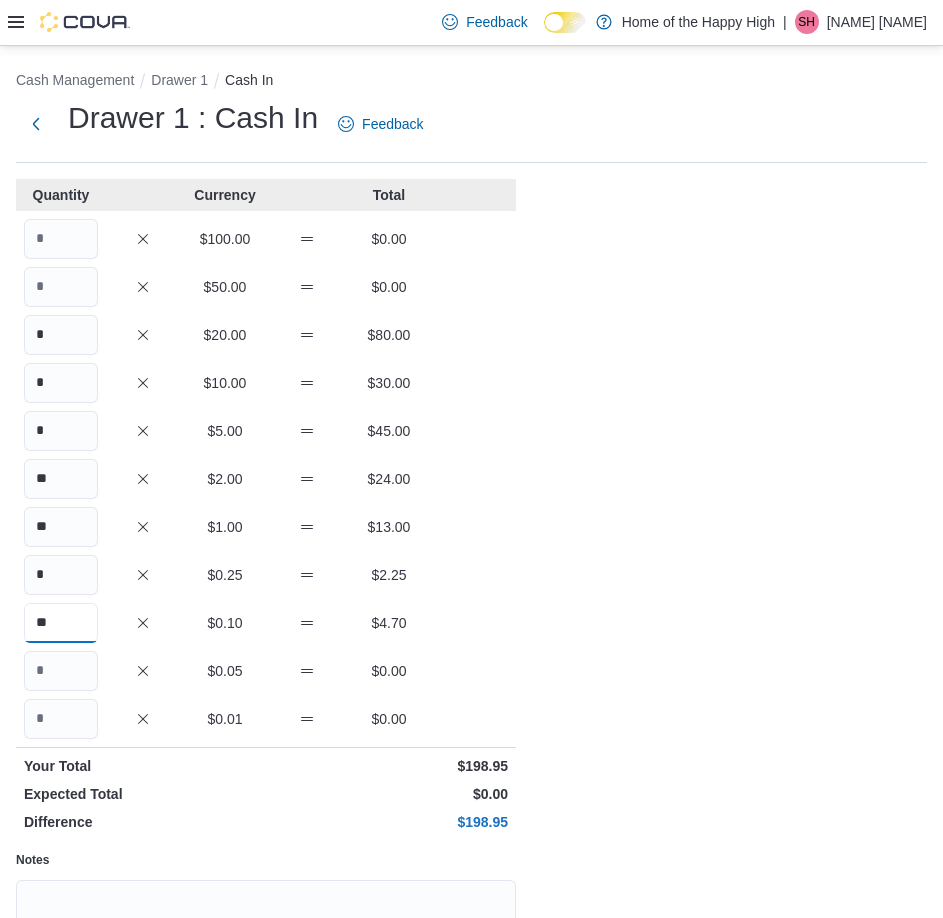 type on "**" 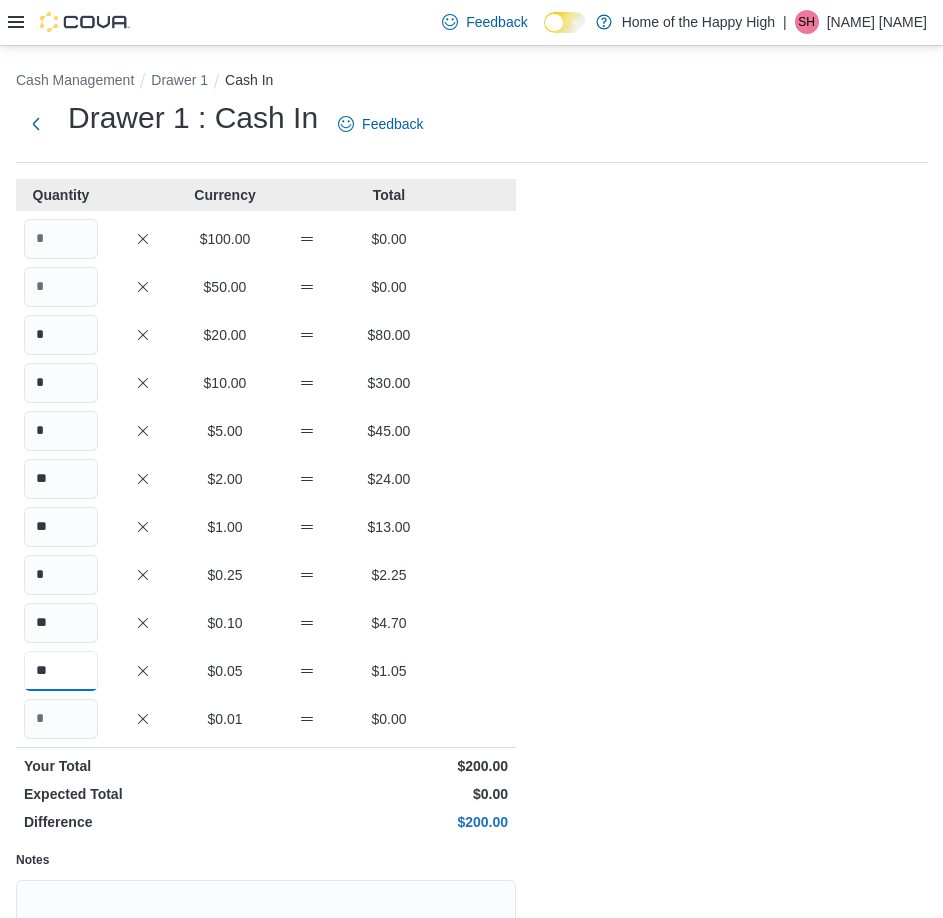 type on "**" 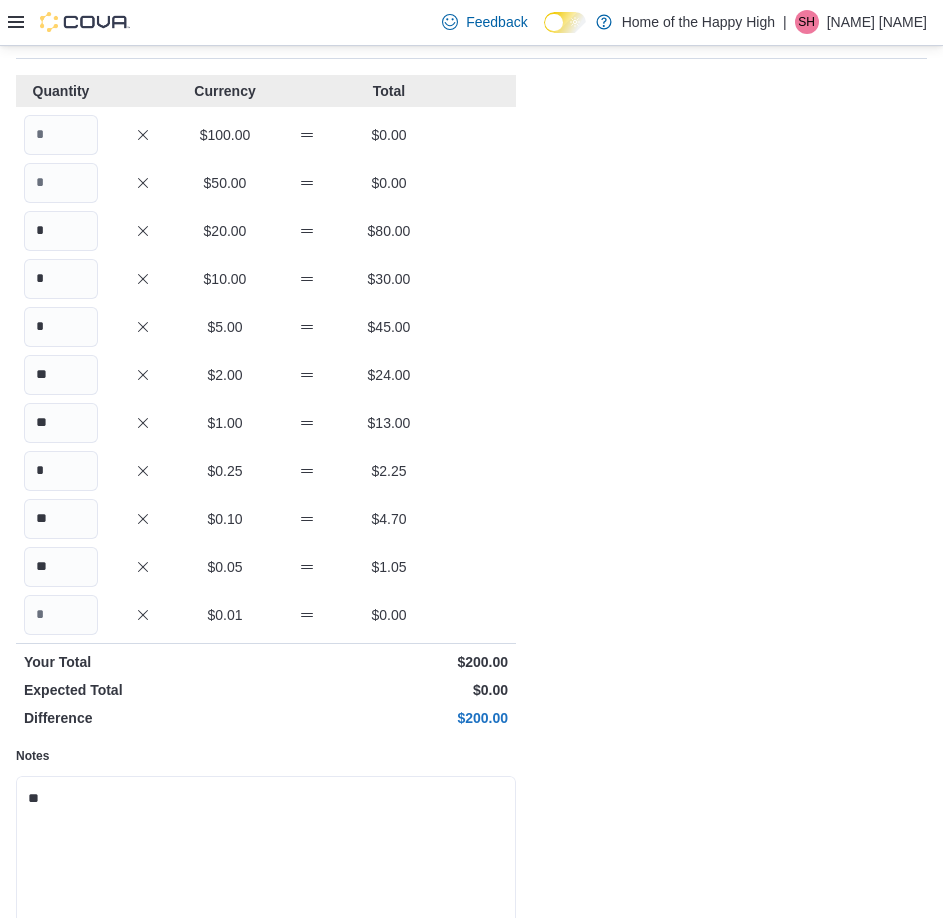 scroll, scrollTop: 199, scrollLeft: 0, axis: vertical 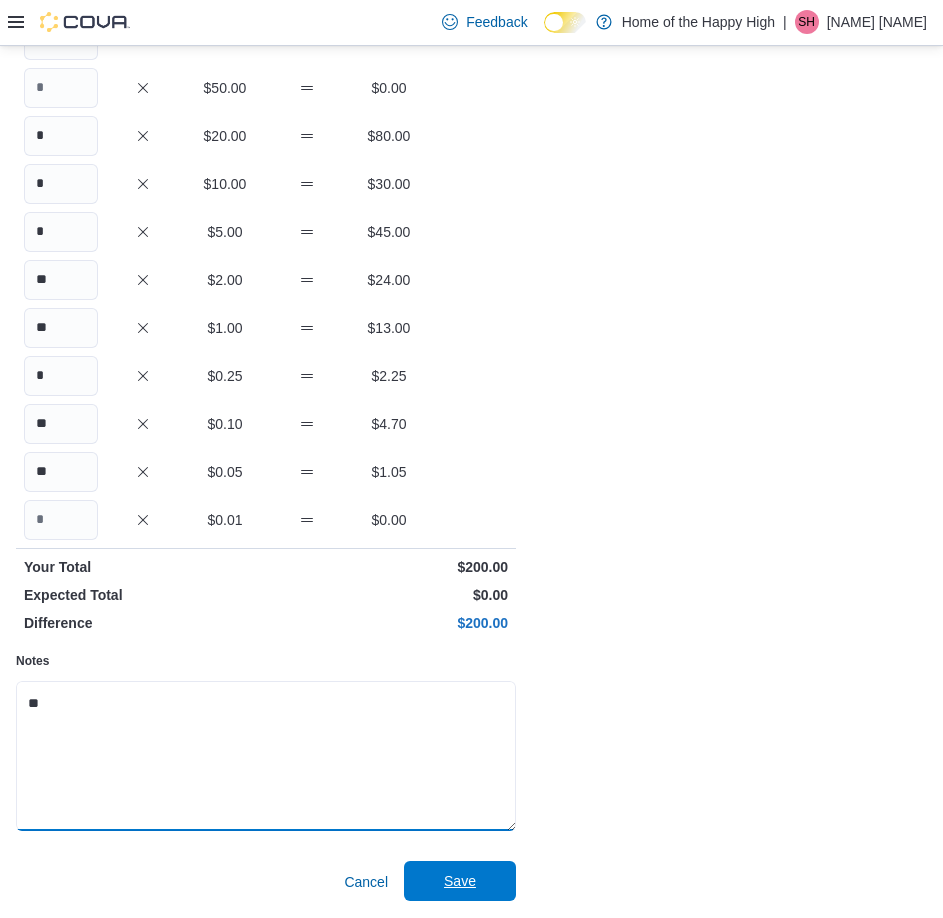 type on "**" 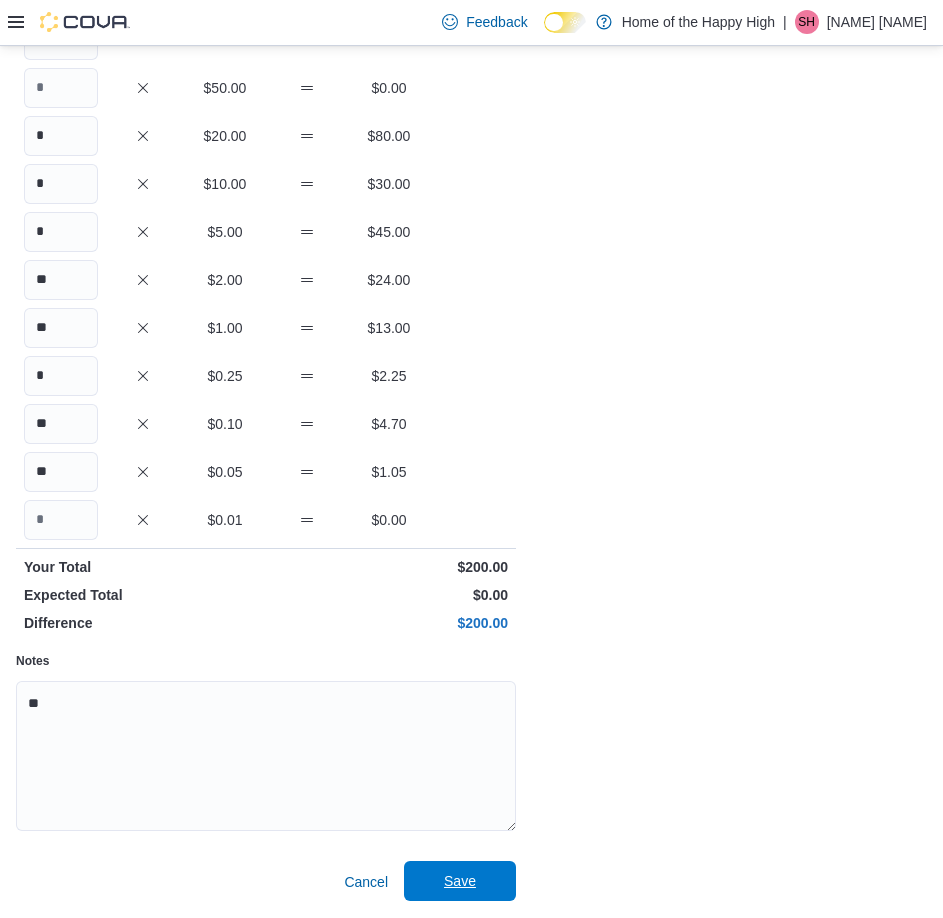click on "Save" at bounding box center (460, 881) 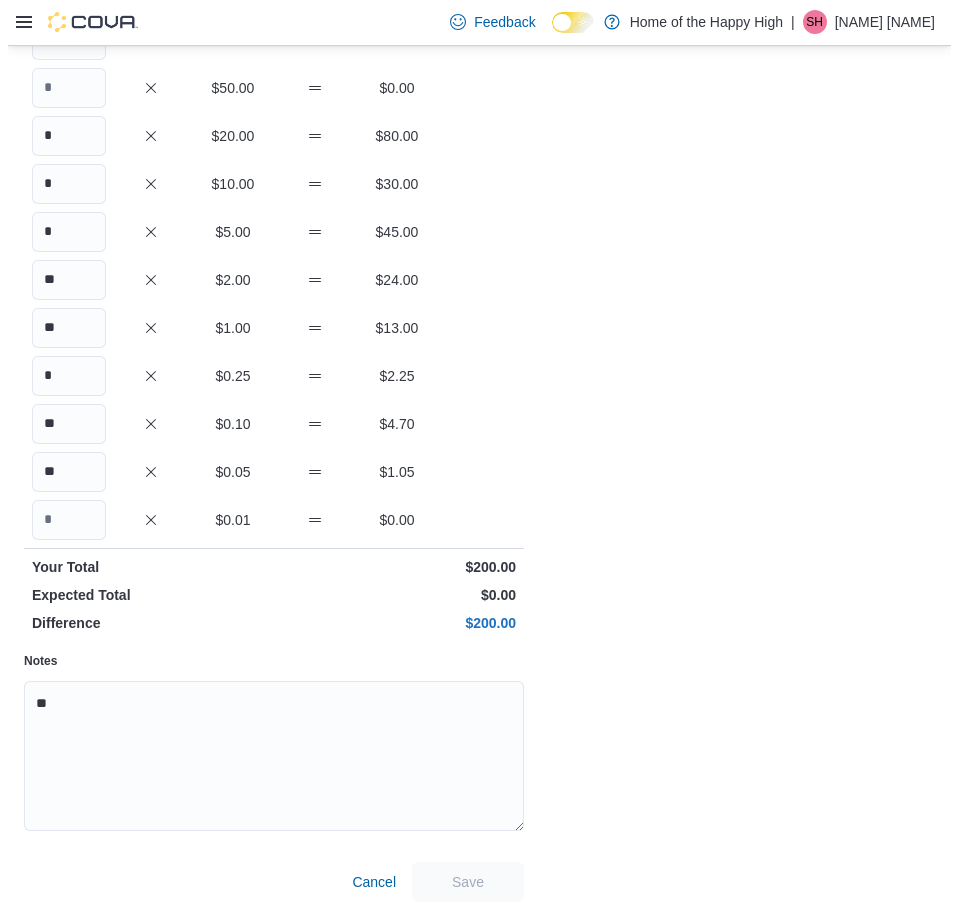scroll, scrollTop: 0, scrollLeft: 0, axis: both 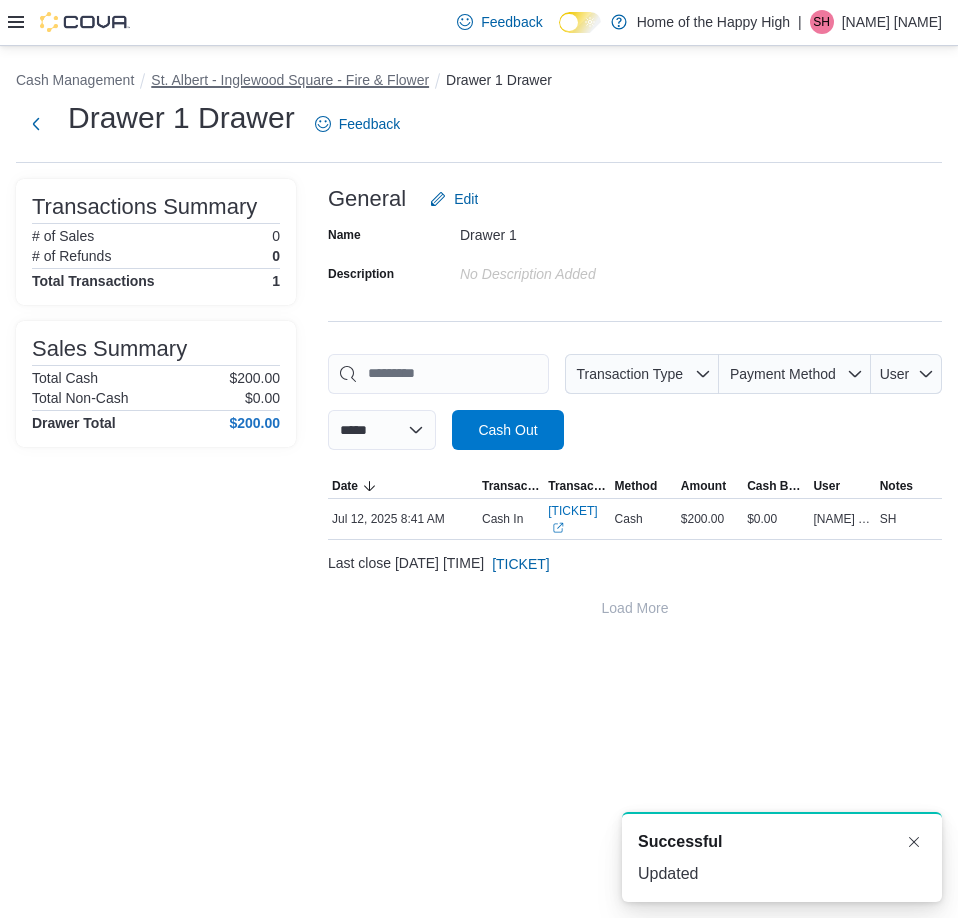 click on "St. Albert - Inglewood Square - Fire & Flower" at bounding box center (290, 80) 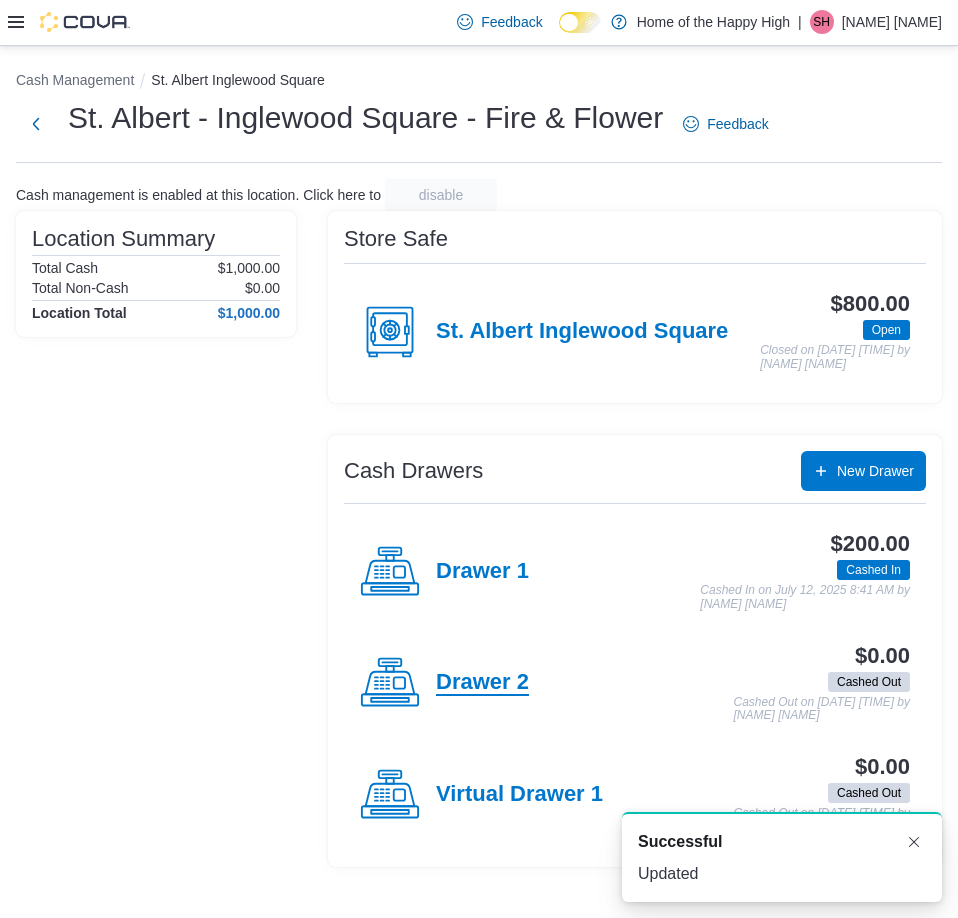 click on "Drawer 2" at bounding box center (482, 683) 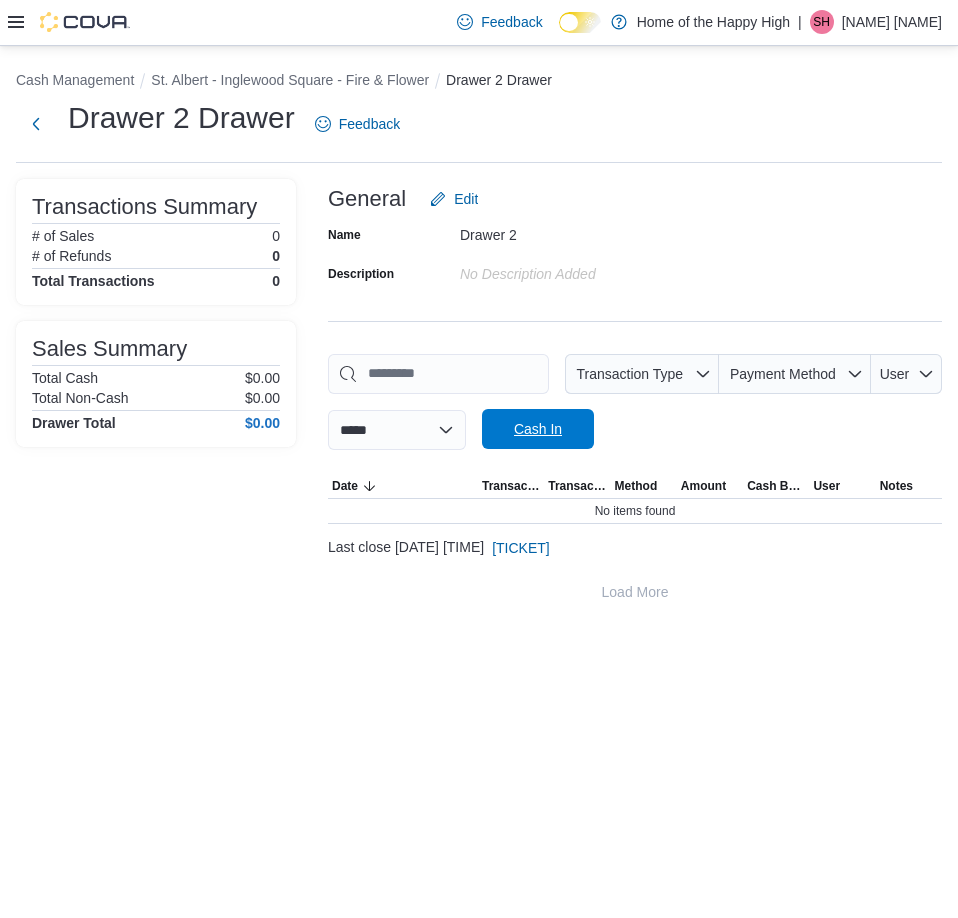 click on "Cash In" at bounding box center (538, 429) 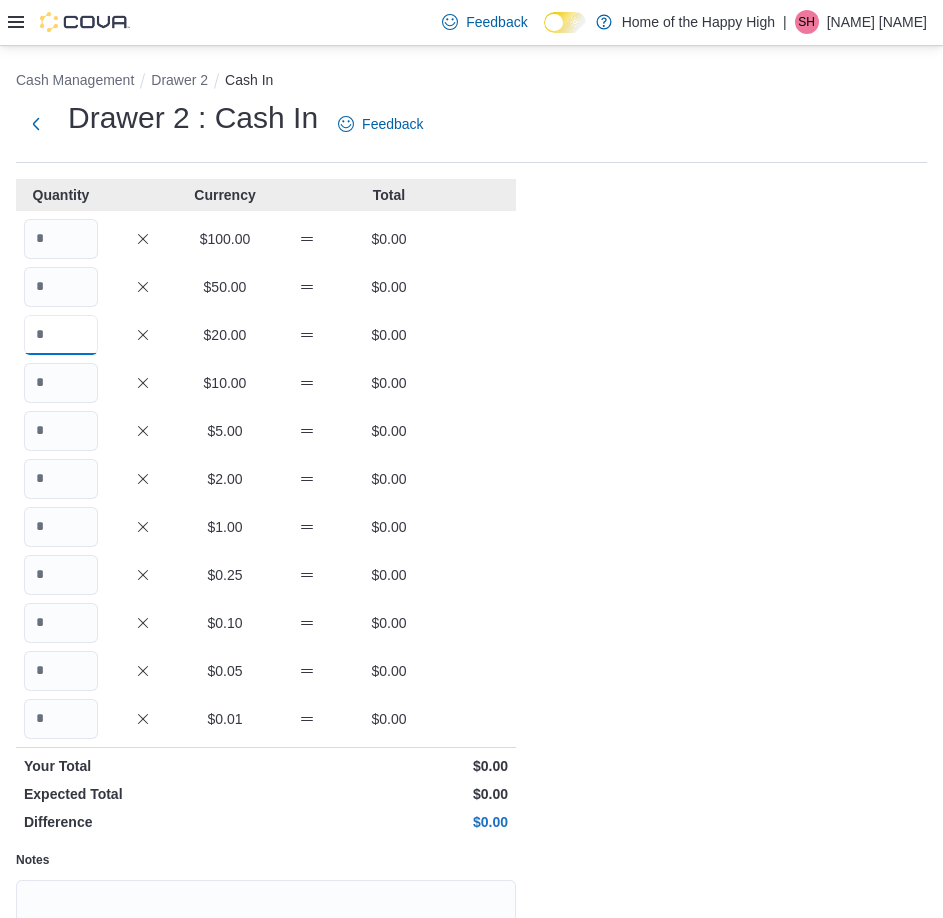 click at bounding box center (61, 335) 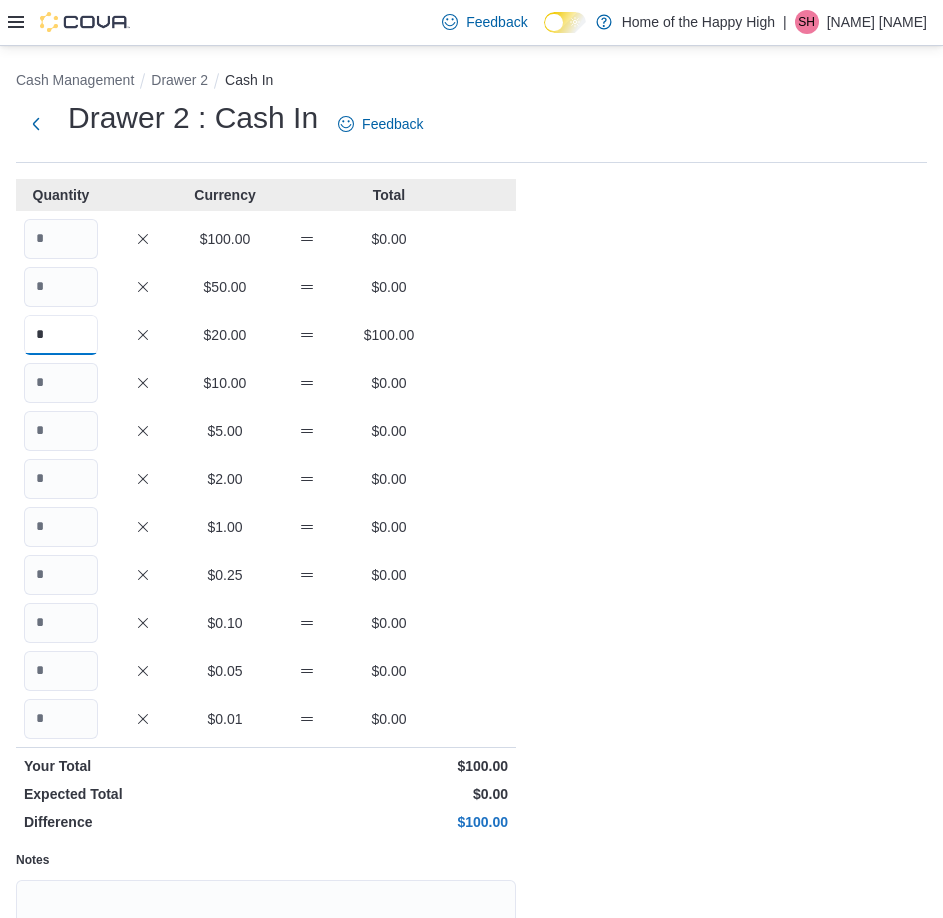 type on "*" 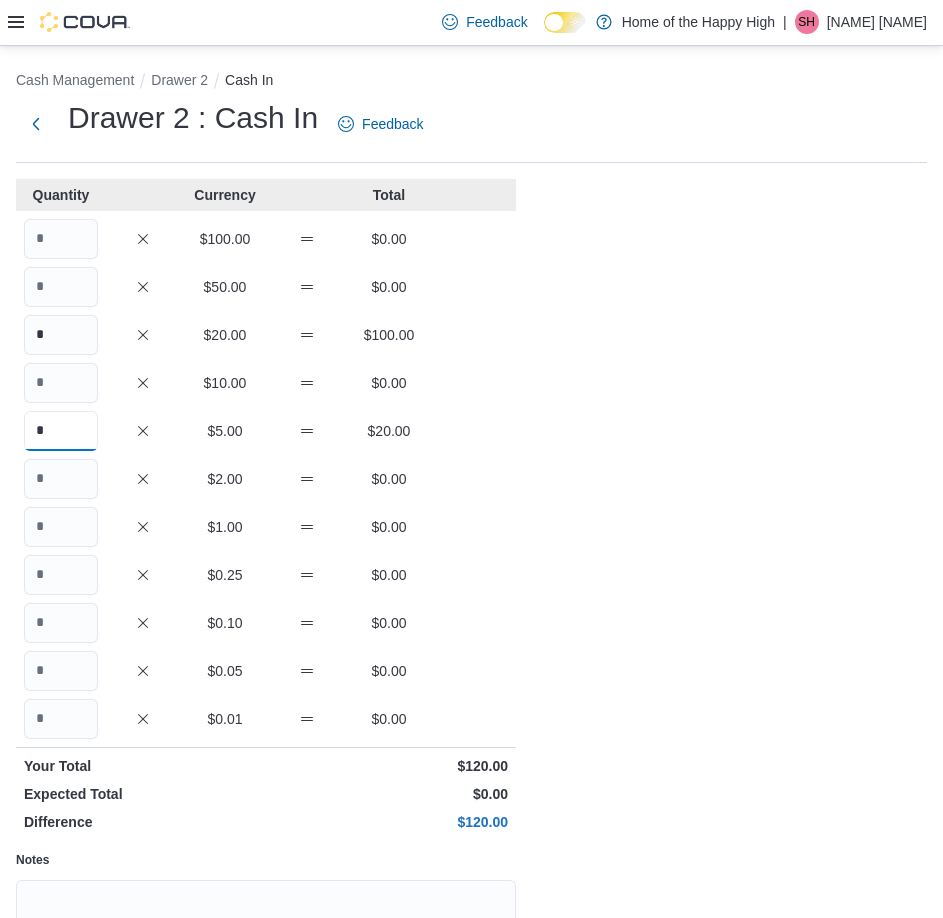 type on "*" 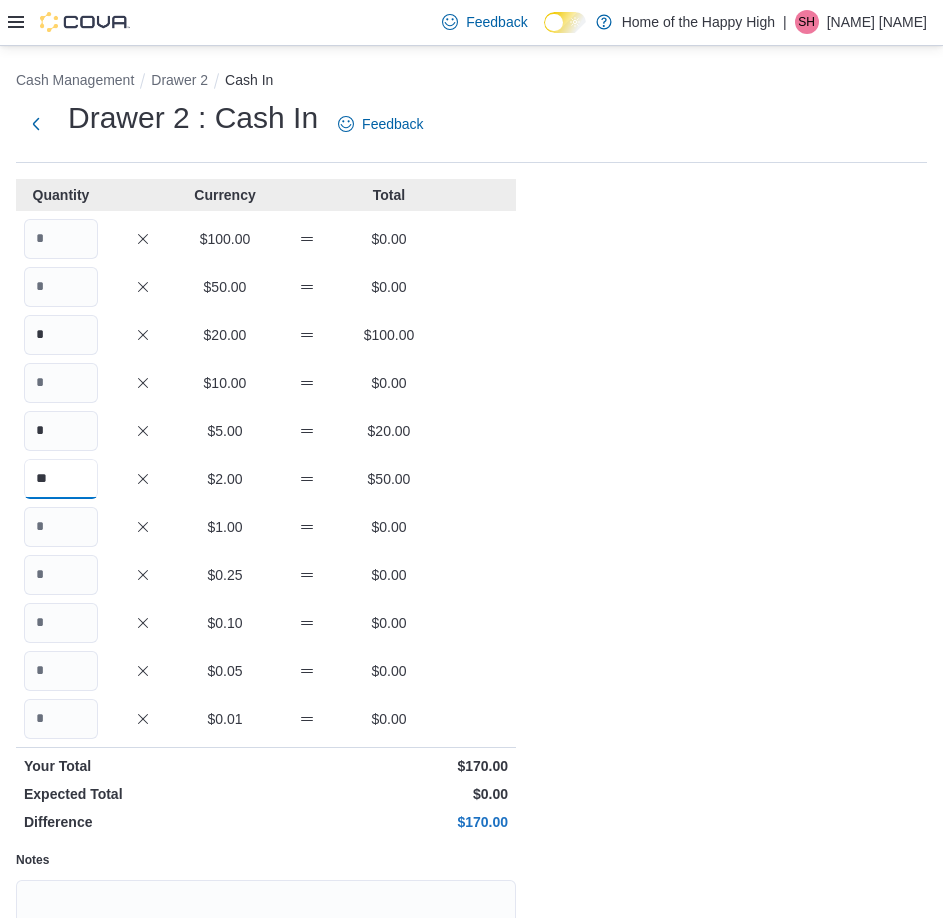 type on "**" 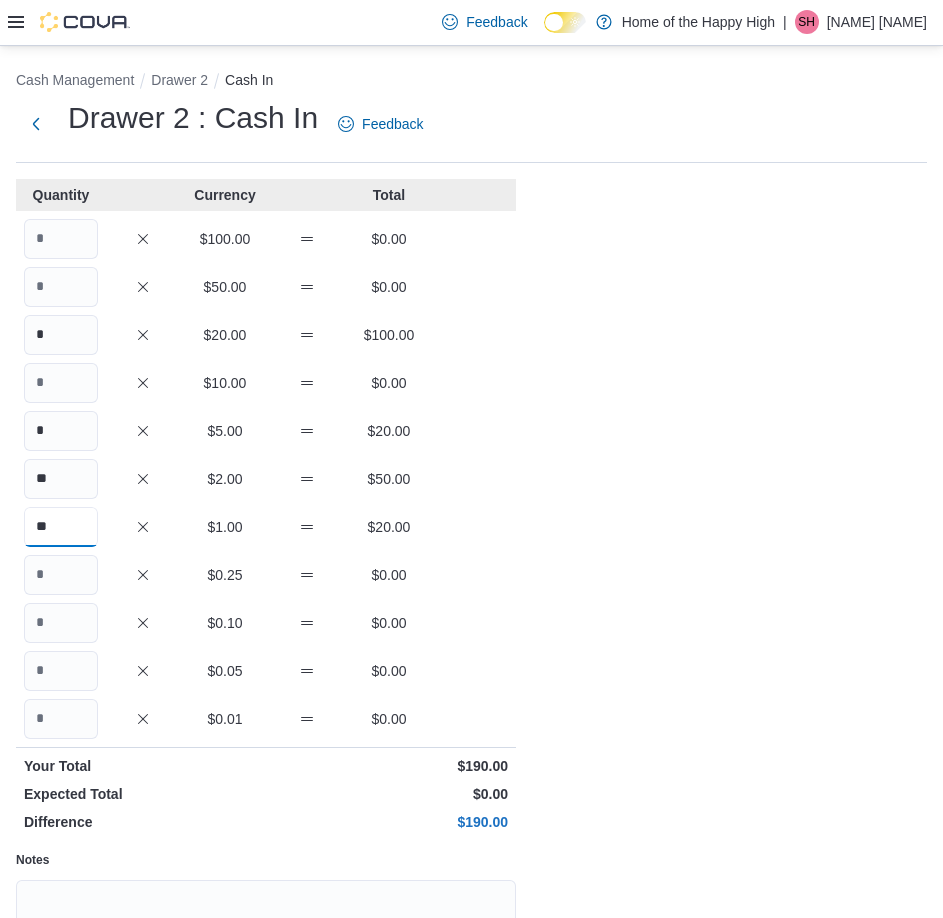 type on "**" 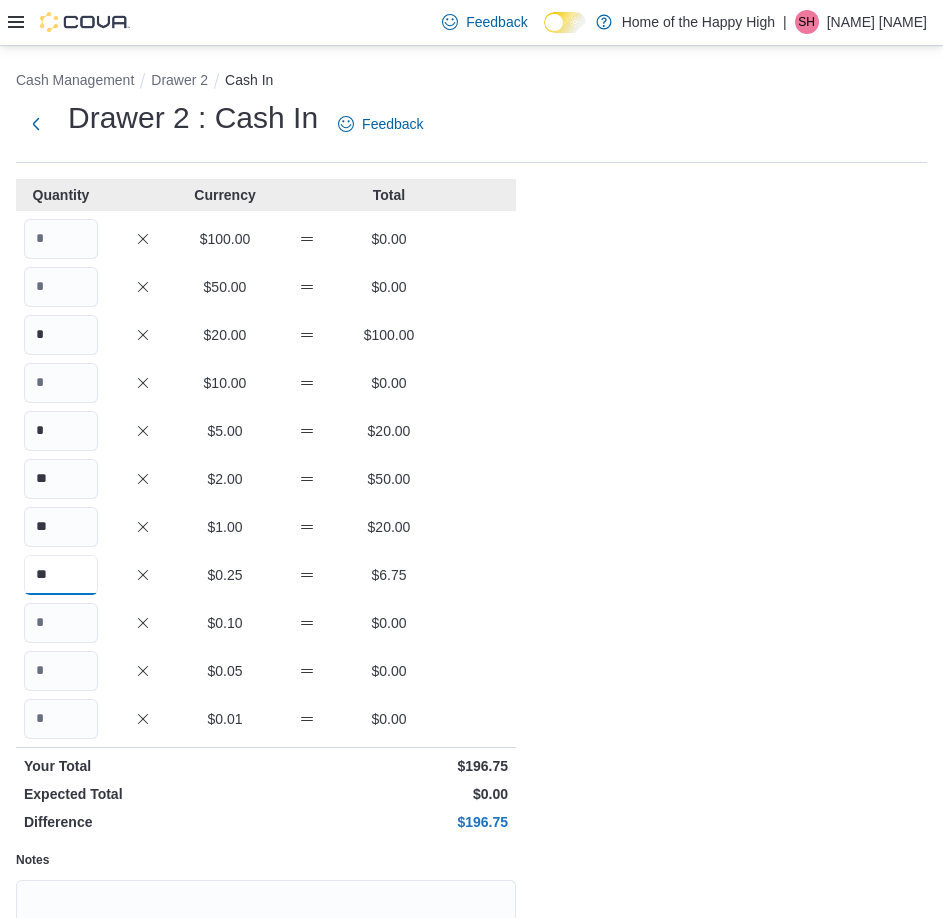 type on "**" 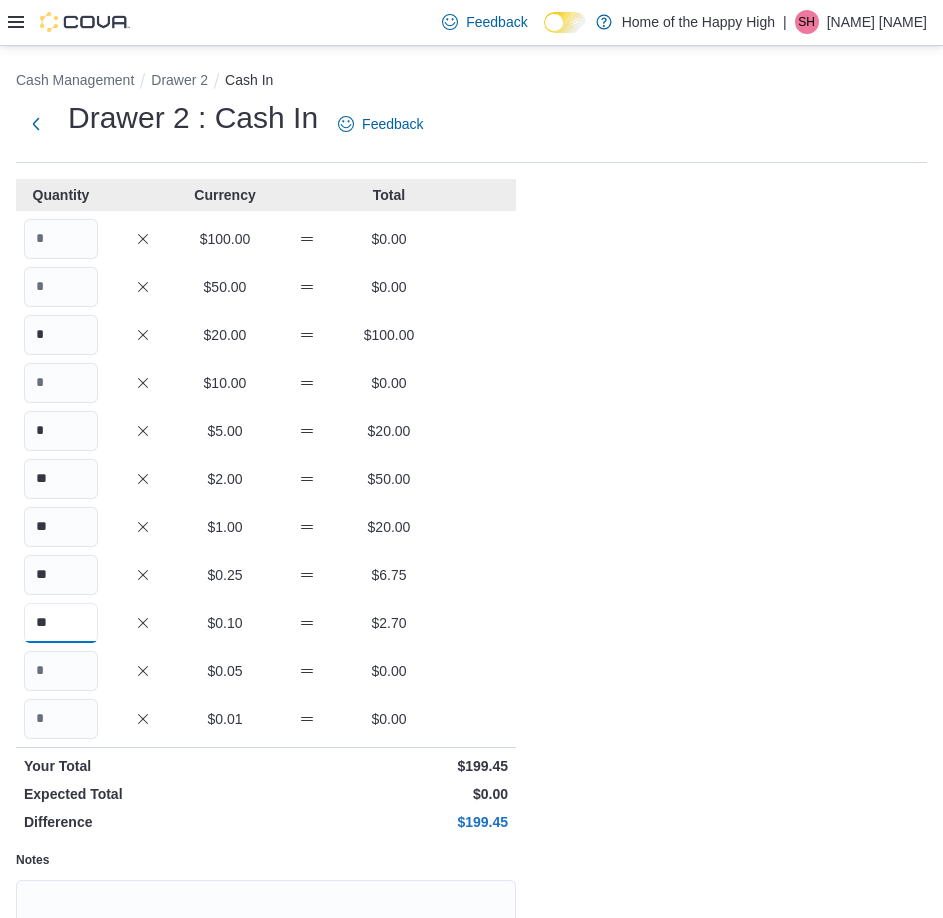 type on "**" 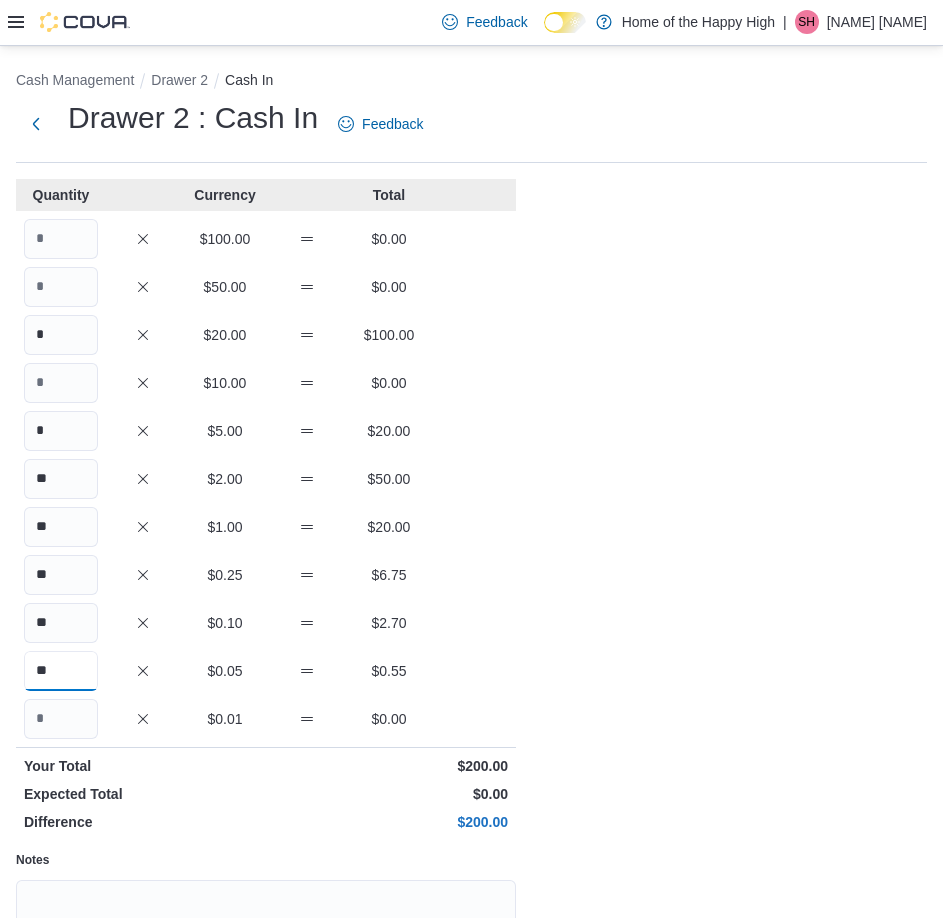type on "**" 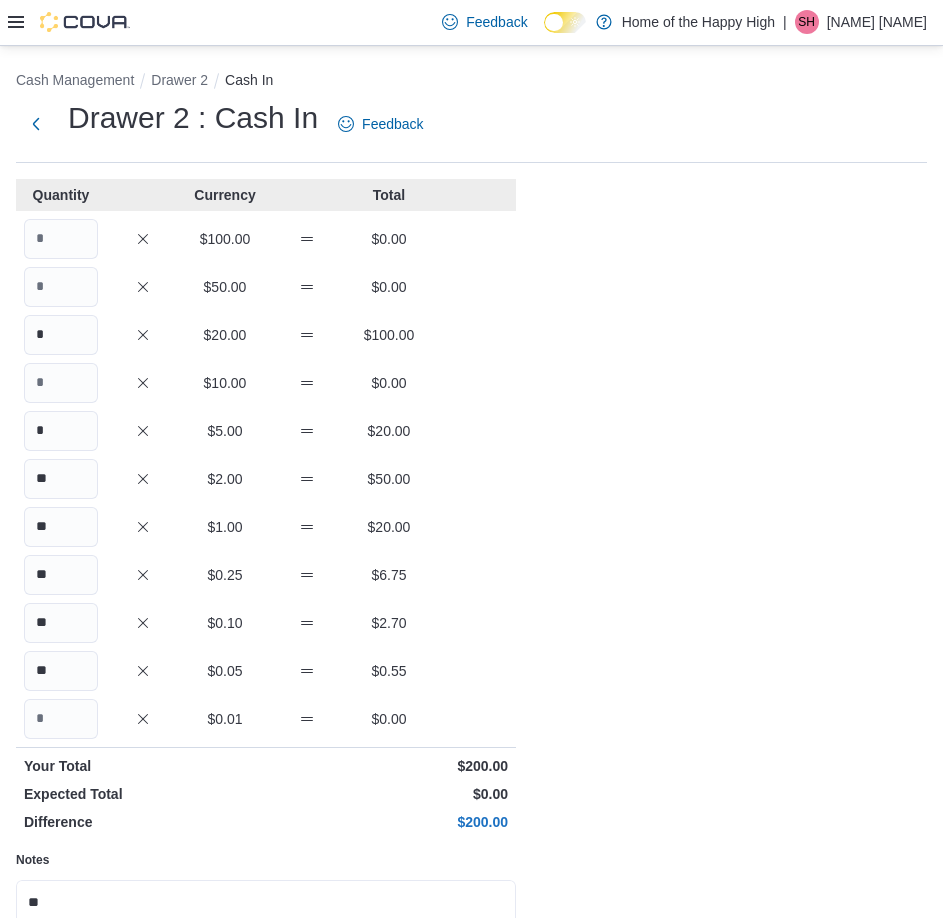 scroll, scrollTop: 199, scrollLeft: 0, axis: vertical 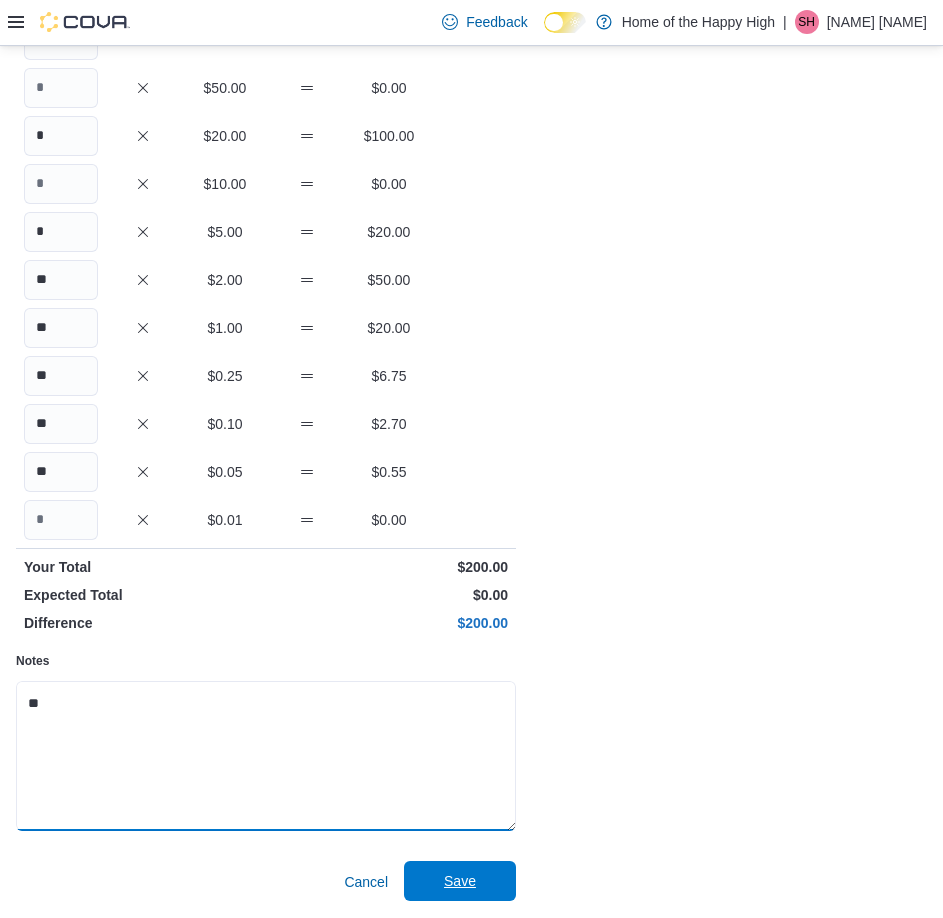 type on "**" 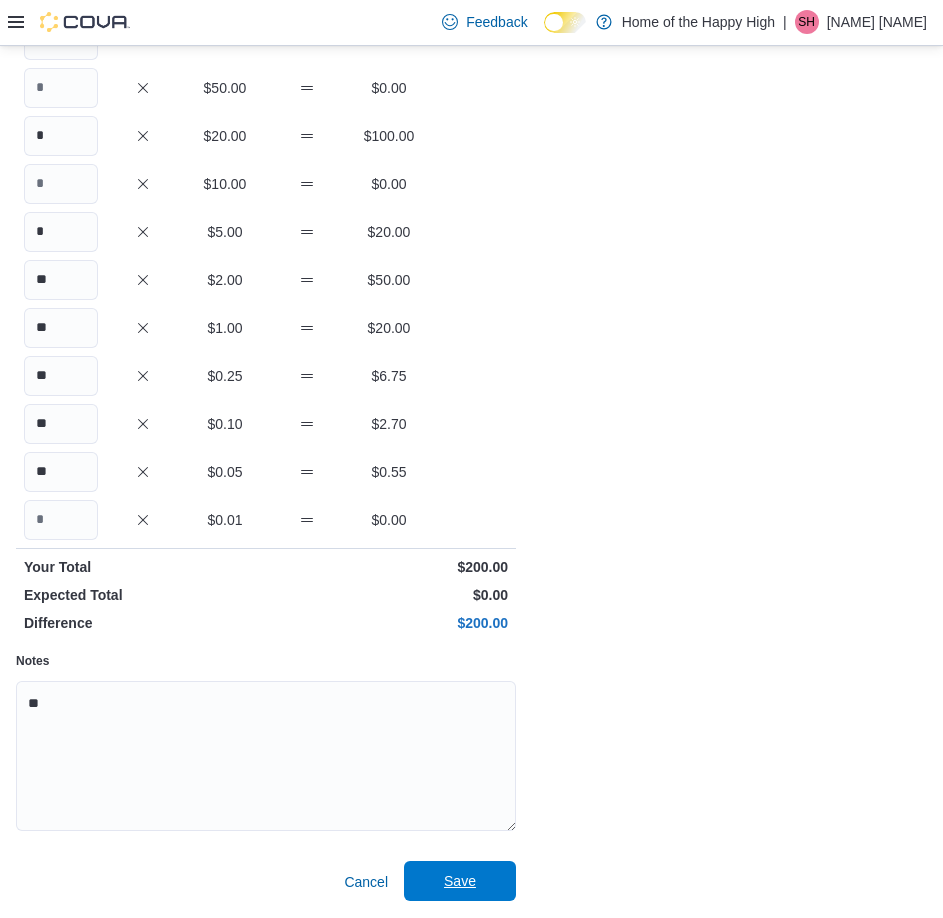 click on "Save" at bounding box center [460, 881] 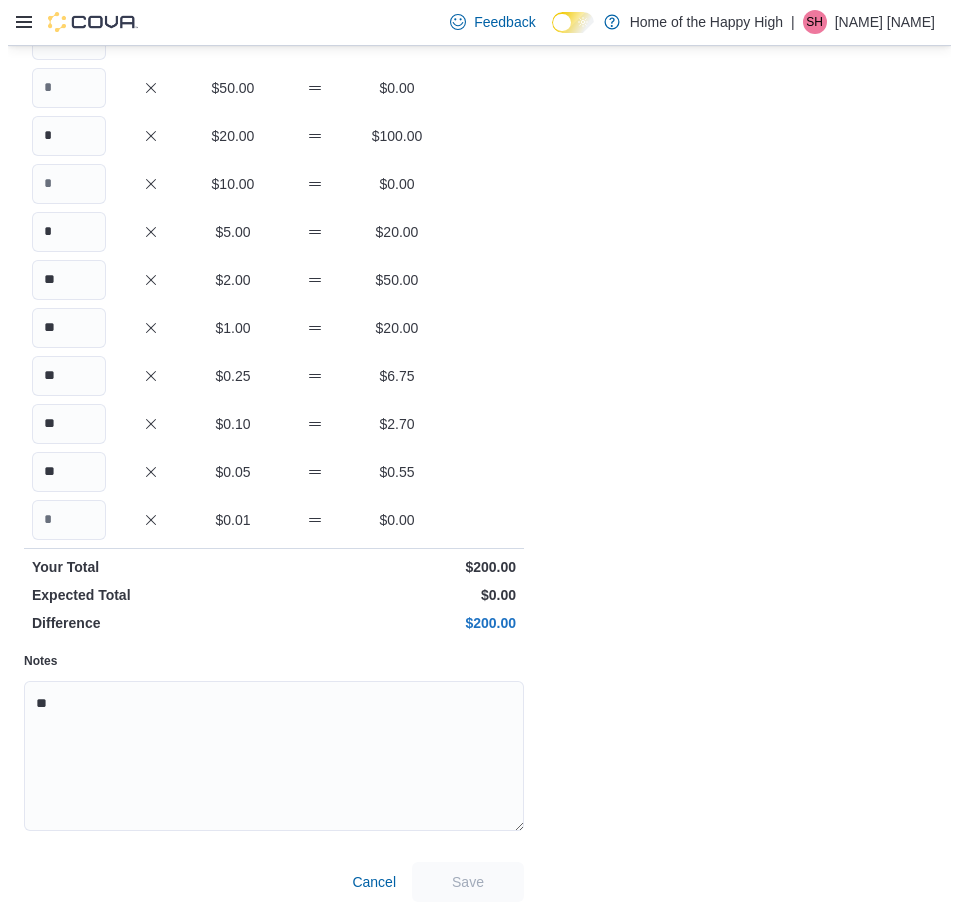 scroll, scrollTop: 0, scrollLeft: 0, axis: both 